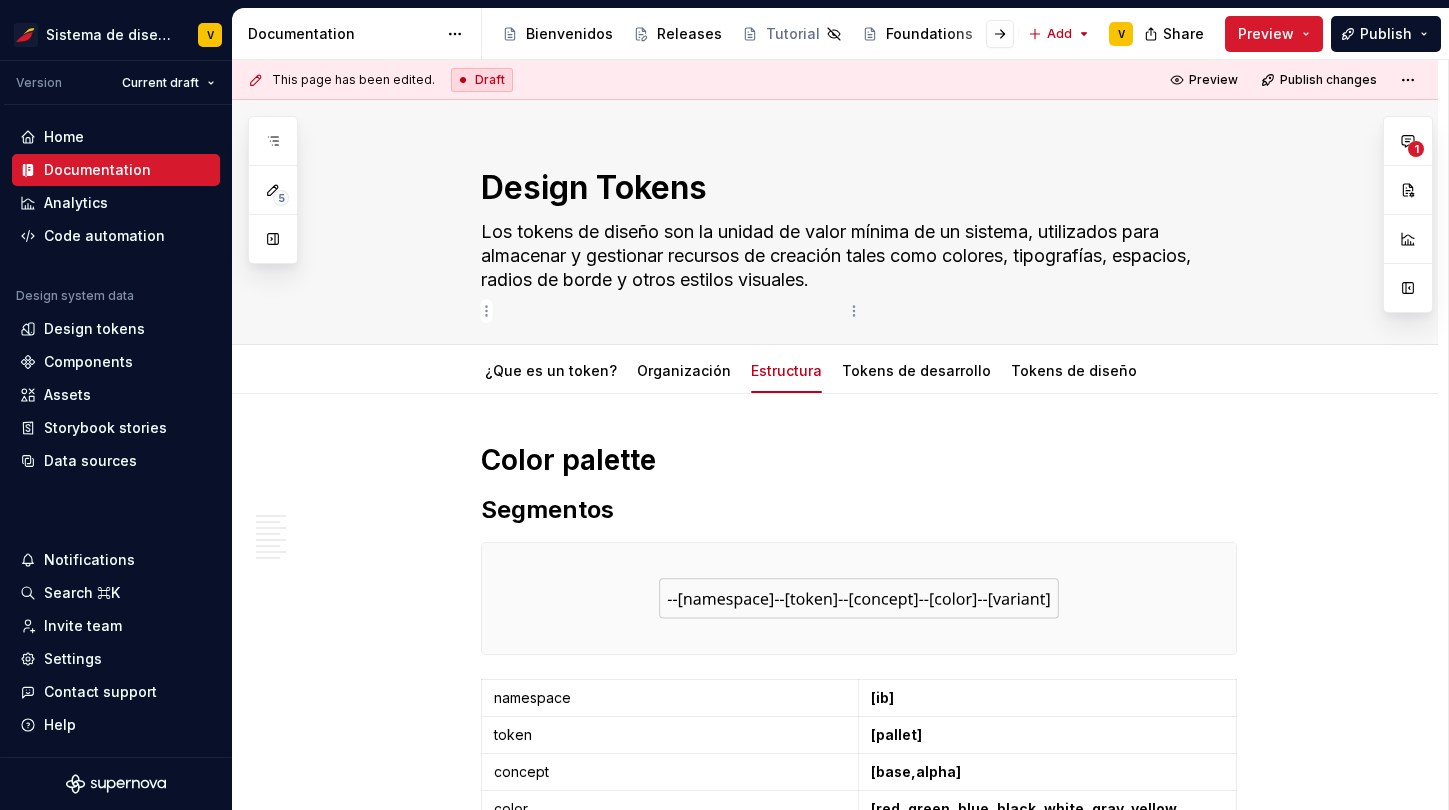 scroll, scrollTop: 0, scrollLeft: 0, axis: both 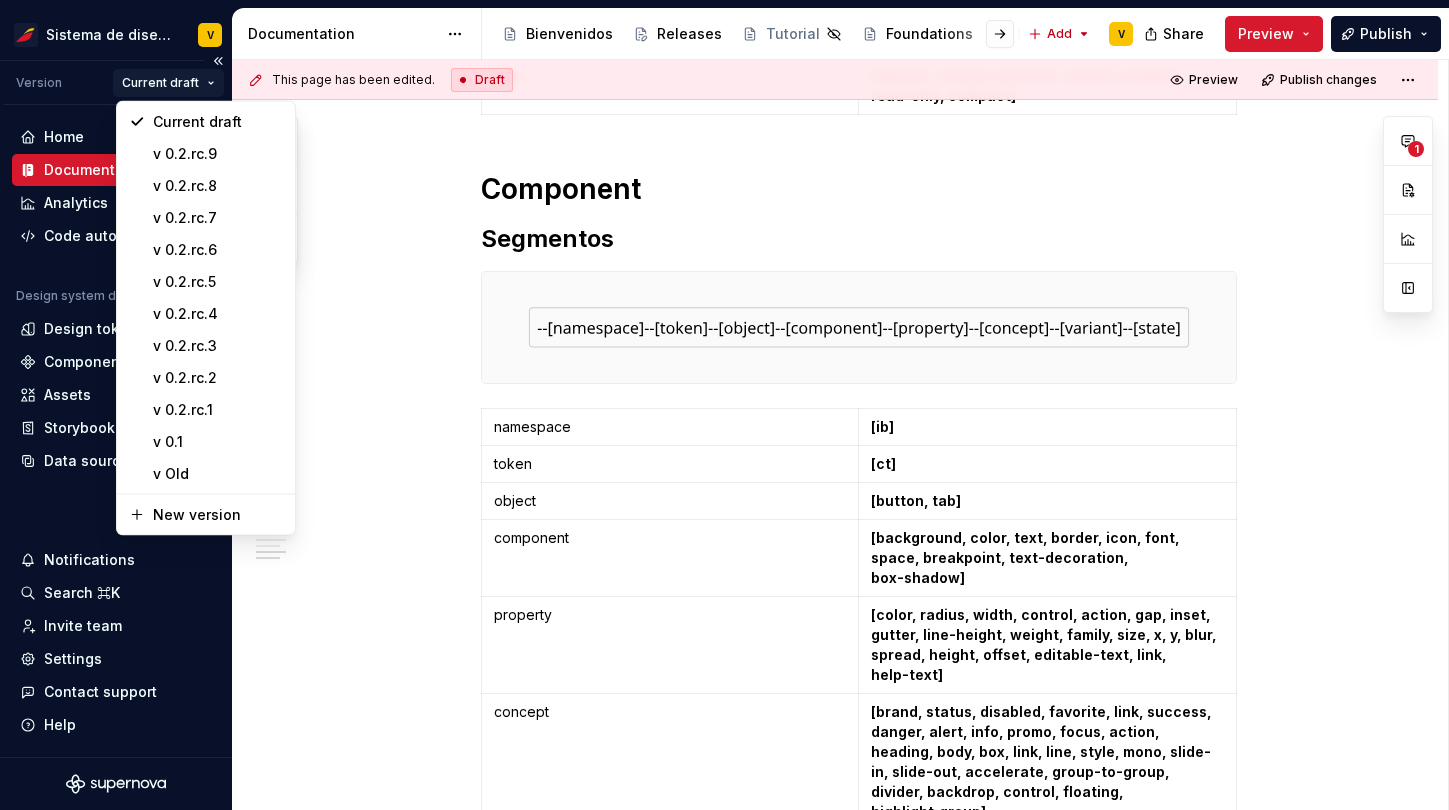 click on "Sistema de diseño Iberia V Version Current draft Home Documentation Analytics Code automation Design system data Design tokens Components Assets Storybook stories Data sources Notifications Search ⌘K Invite team Settings Contact support Help Documentation
Accessibility guide for tree Page tree.
Navigate the tree with the arrow keys. Common tree hotkeys apply. Further keybindings are available:
enter to execute primary action on focused item
f2 to start renaming the focused item
escape to abort renaming an item
control+d to start dragging selected items
Bienvenidos Releases  Tutorial Foundations Diseño Desarrollo Design Tokens Estilos Componentes Add V Share Preview Publish 5 Pages Add
Accessibility guide for tree Page tree.
Navigate the tree with the arrow keys. Common tree hotkeys apply. Further keybindings are available:
enter to execute primary action on focused item" at bounding box center [724, 405] 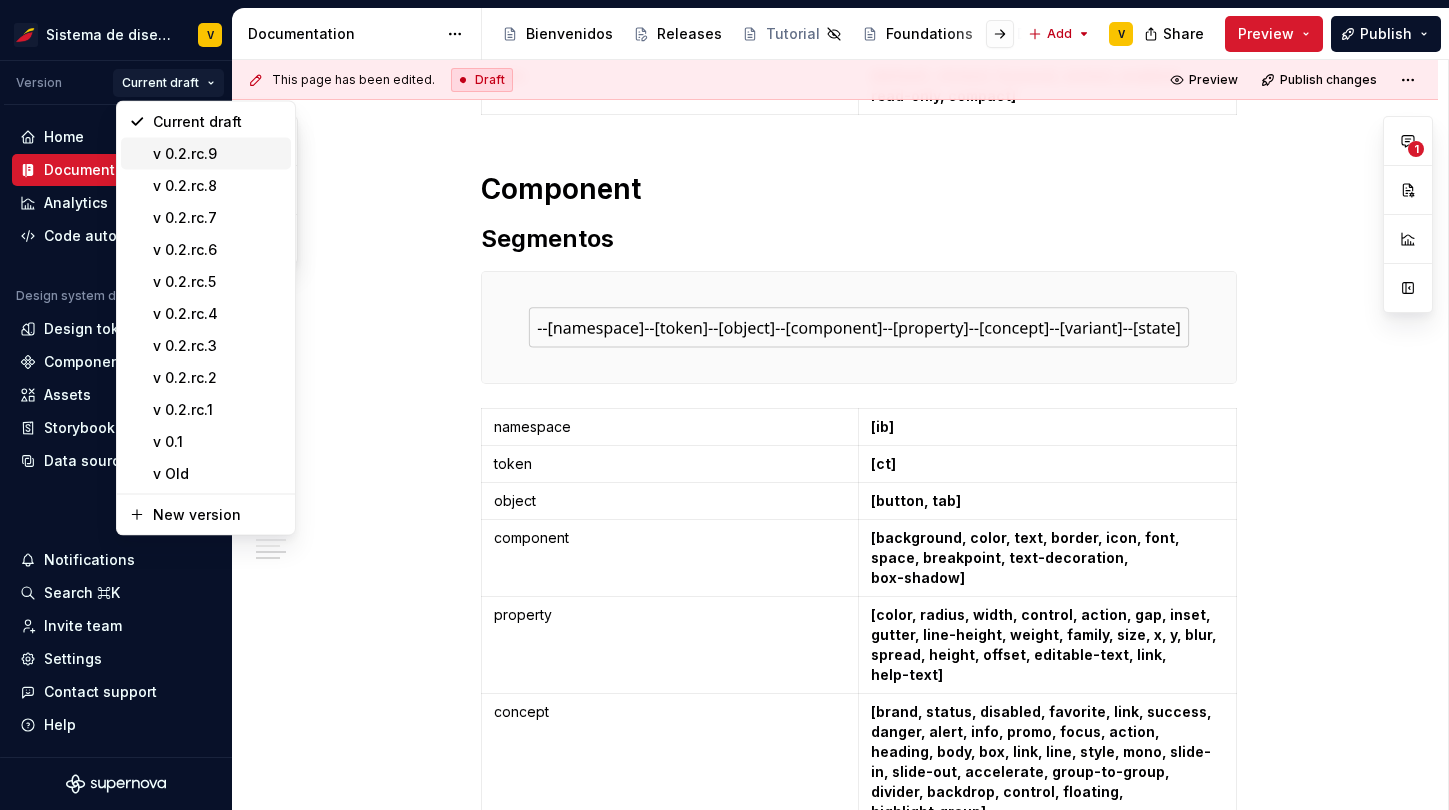 click on "v 0.2.rc.9" at bounding box center (218, 154) 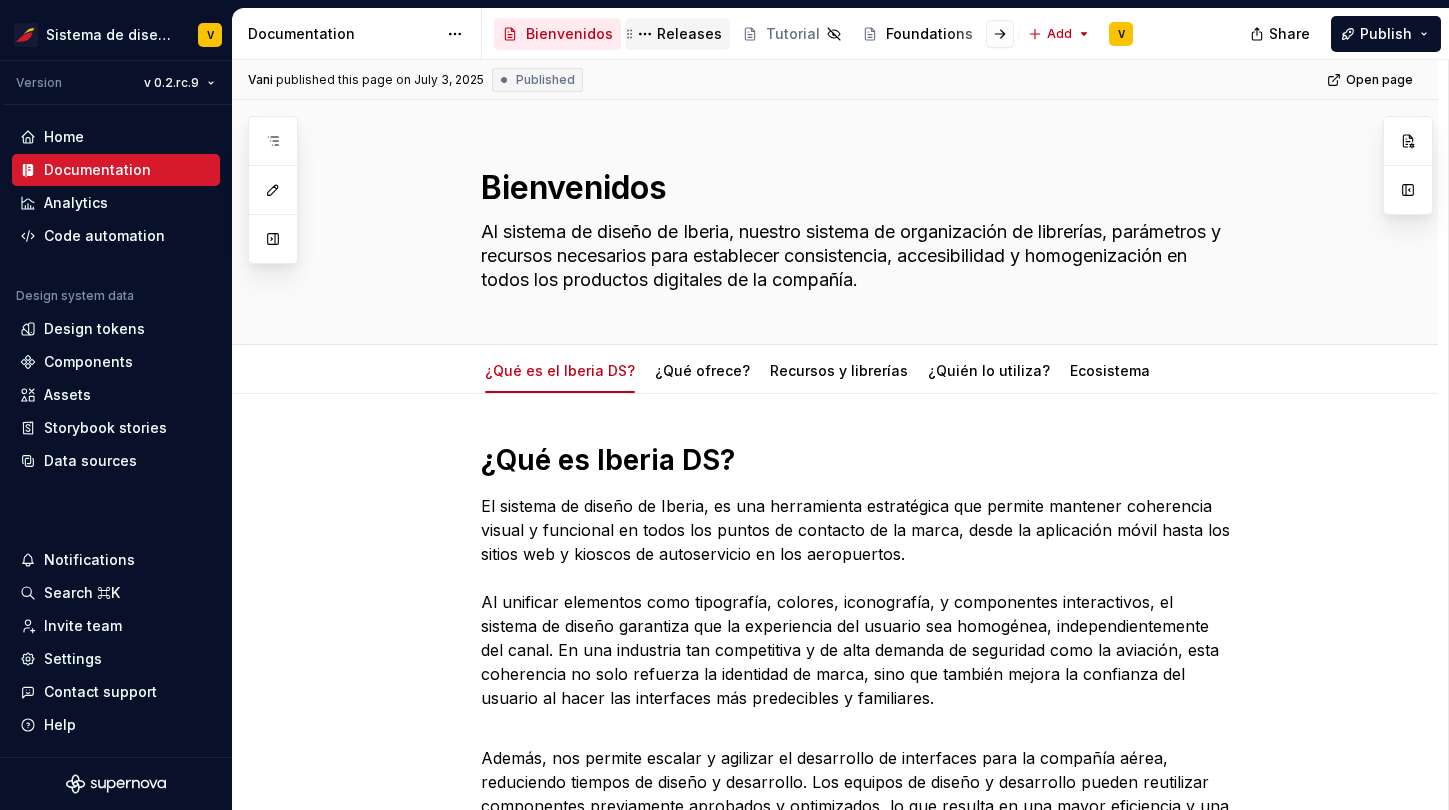 click on "Releases" at bounding box center [689, 34] 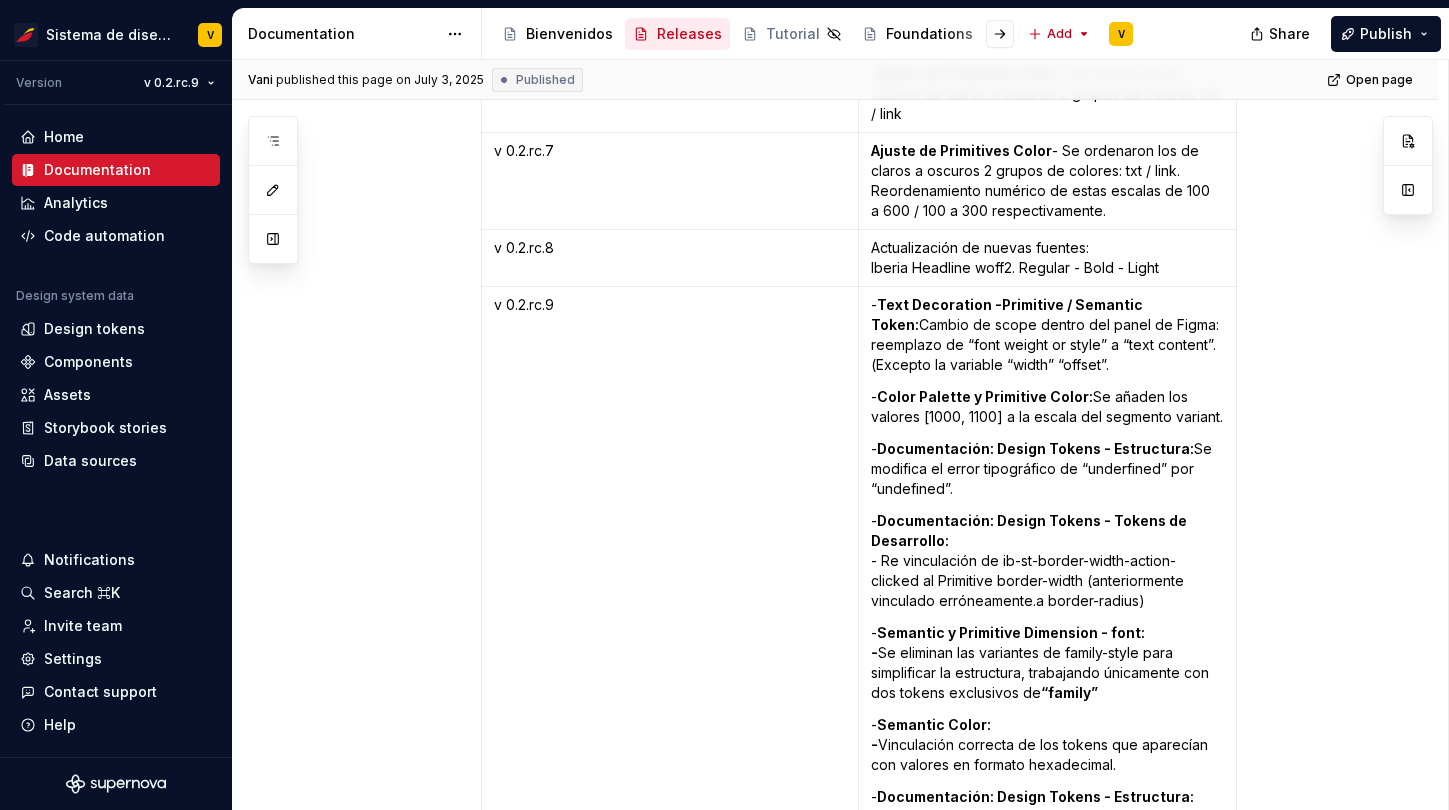 scroll, scrollTop: 2109, scrollLeft: 0, axis: vertical 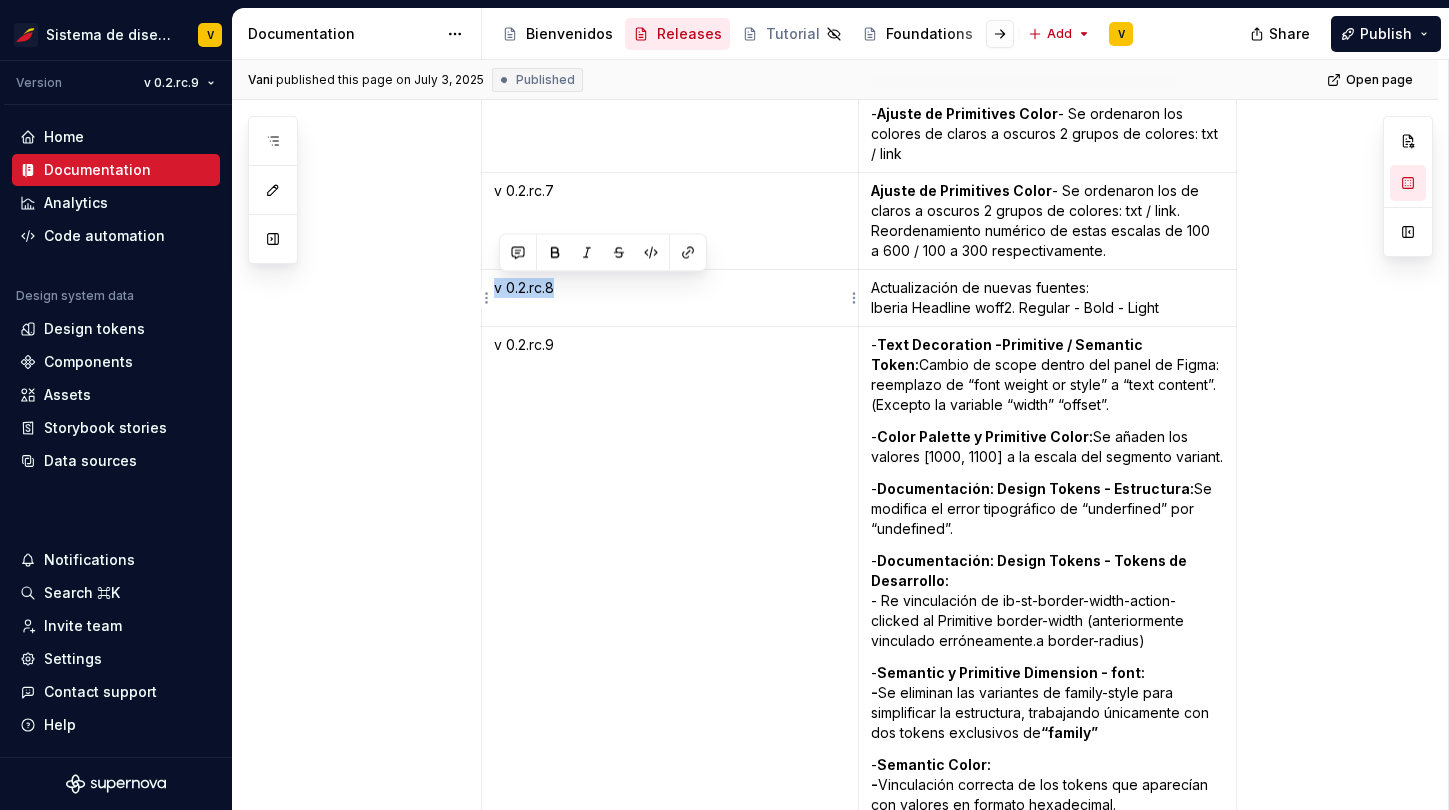 drag, startPoint x: 500, startPoint y: 290, endPoint x: 570, endPoint y: 291, distance: 70.00714 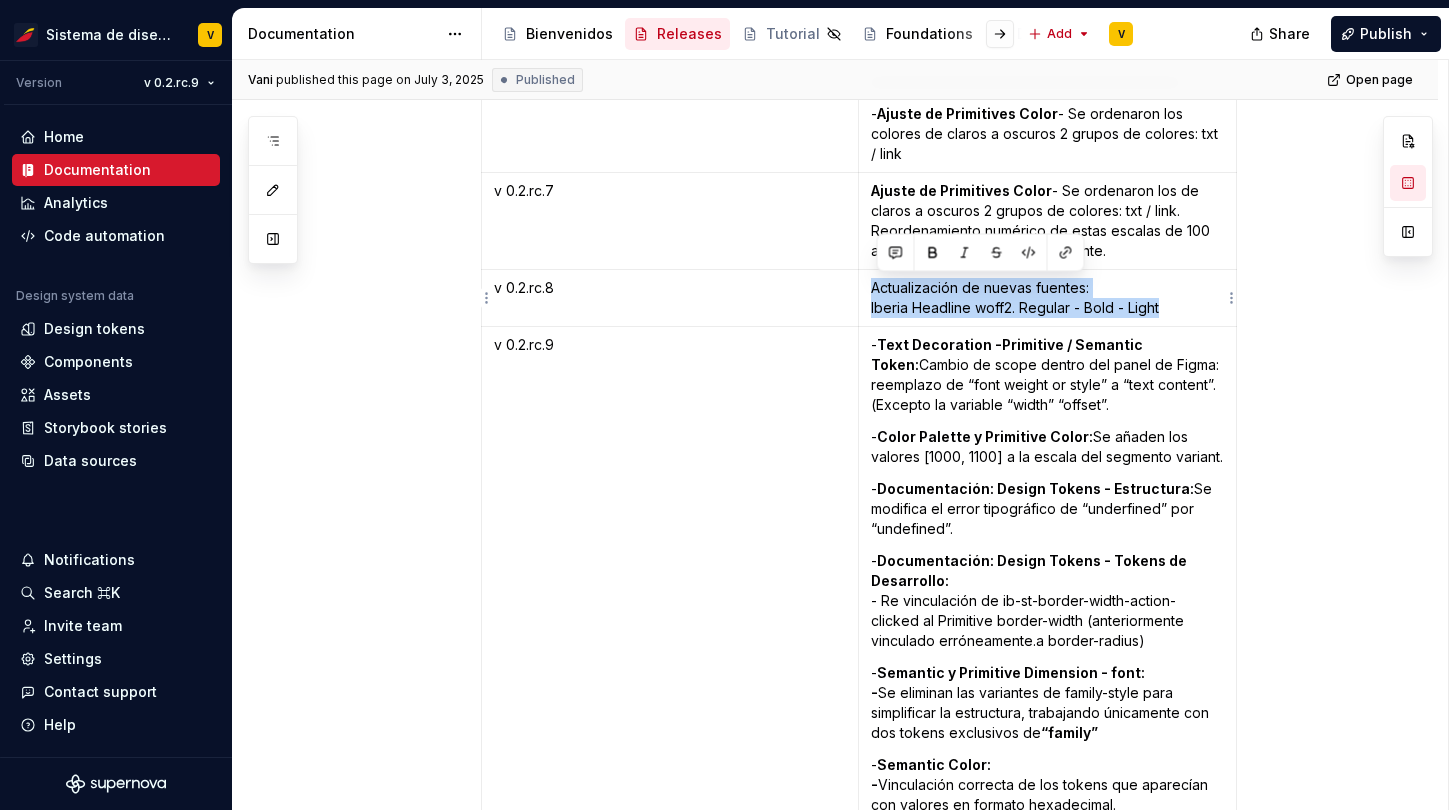 drag, startPoint x: 879, startPoint y: 290, endPoint x: 1180, endPoint y: 303, distance: 301.2806 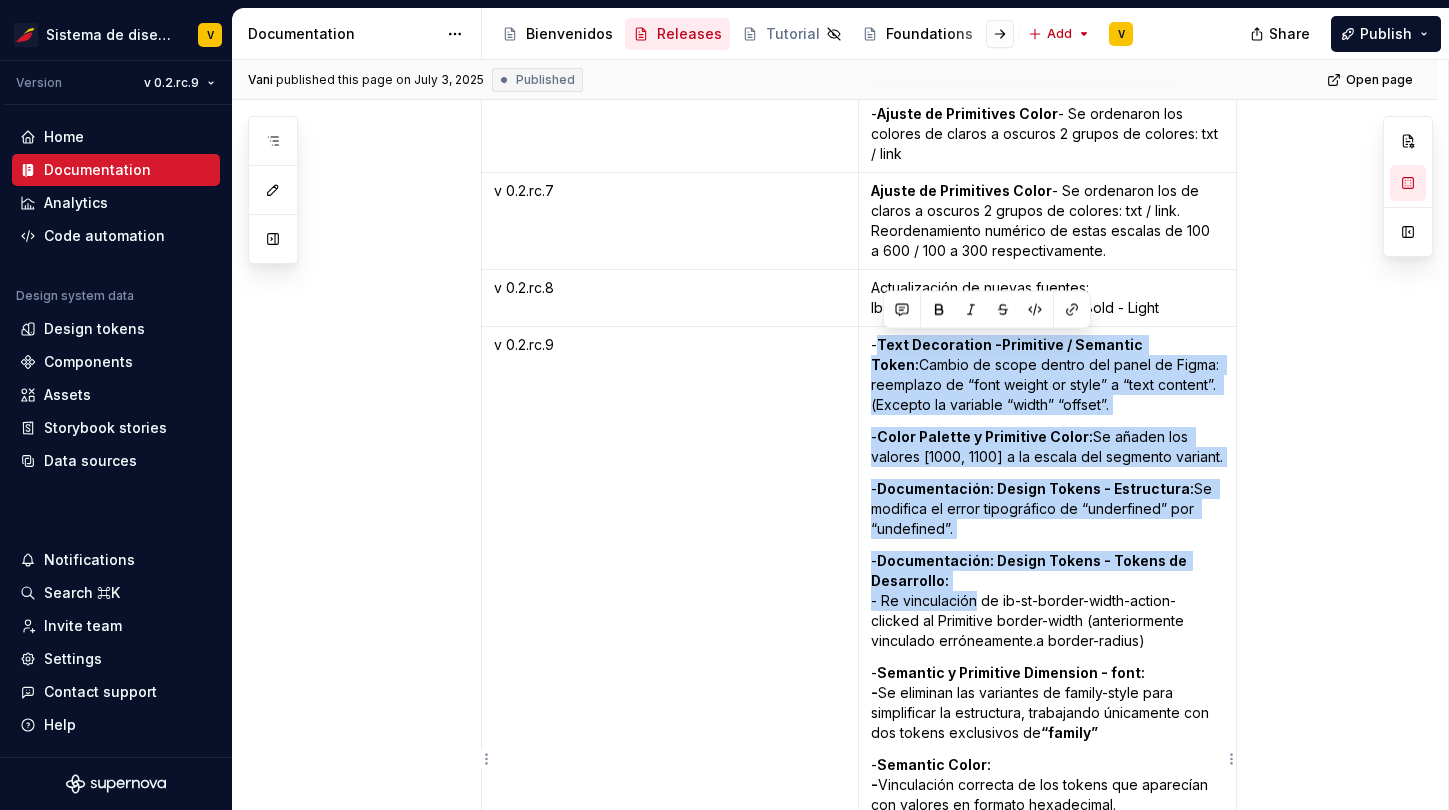 drag, startPoint x: 880, startPoint y: 347, endPoint x: 980, endPoint y: 590, distance: 262.77176 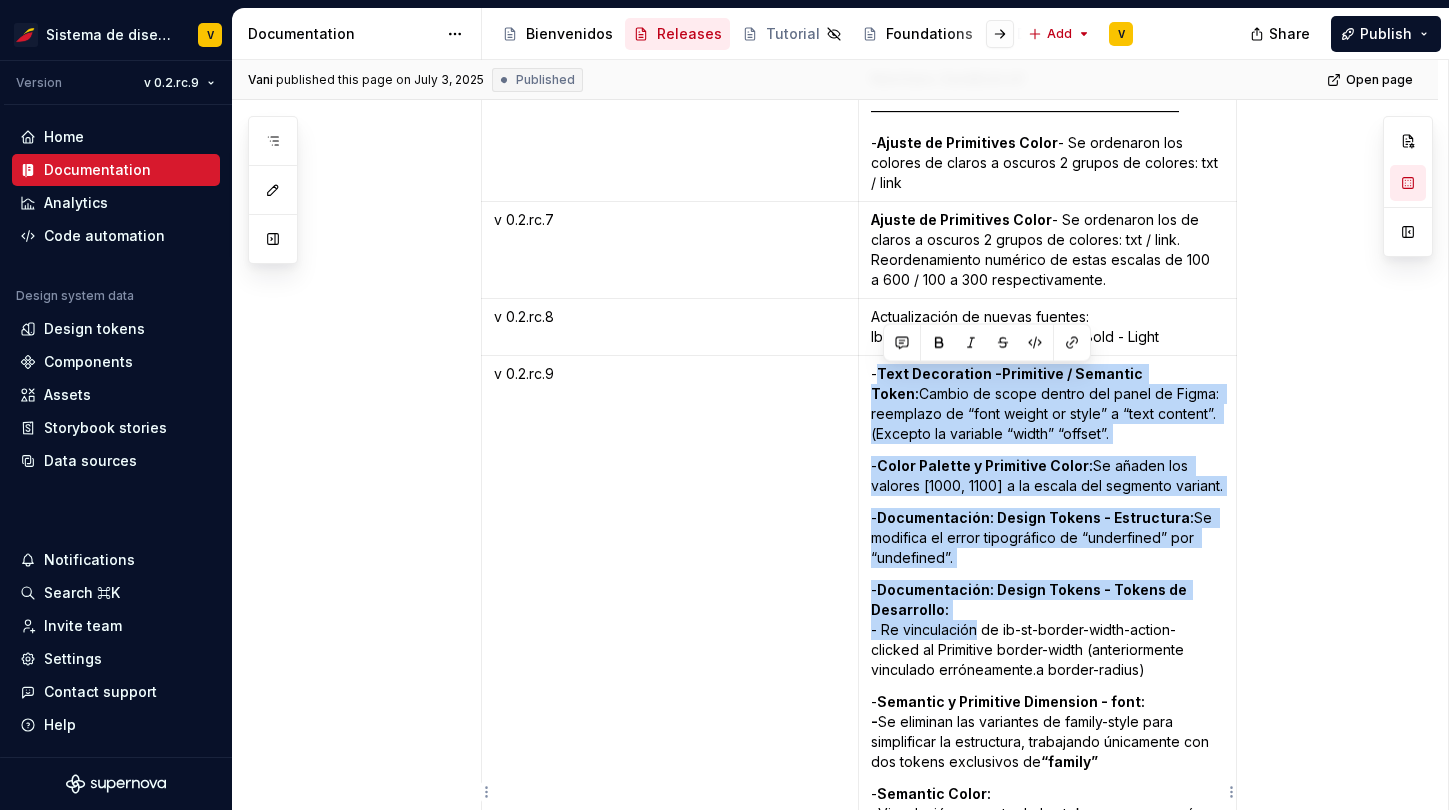 scroll, scrollTop: 2076, scrollLeft: 0, axis: vertical 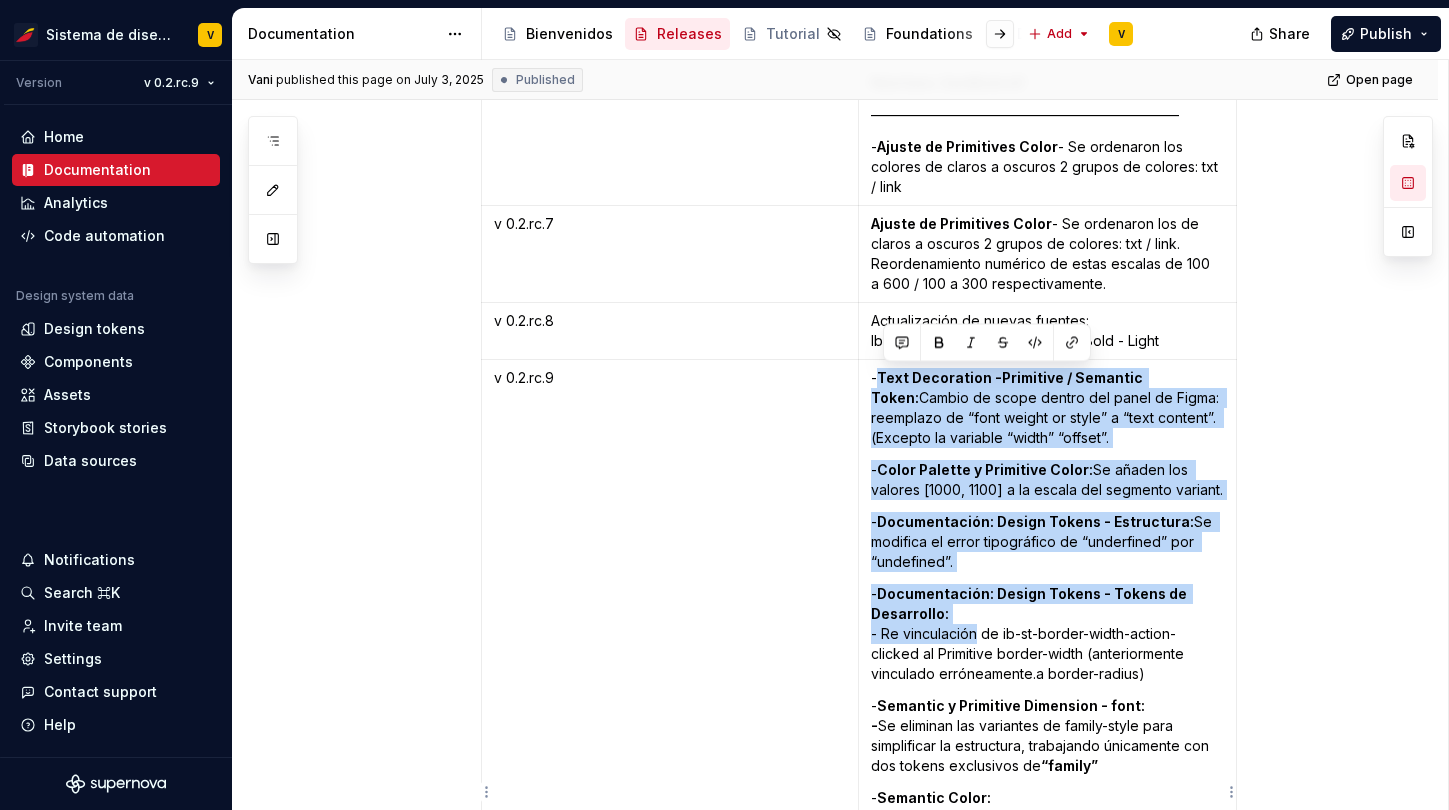 click on "-  Text Decoration -Primitive / Semantic Token:  Cambio de scope dentro del panel de Figma: reemplazo de “font weight or style” a “text content”. (Excepto la variable “width” “offset”. -  Color Palette y Primitive Color:  Se añaden los valores [1000, 1100] a la escala del segmento variant. -  Documentación: Design Tokens - Estructura:  Se modifica el error tipográfico de “underfined” por “undefined”. -  Documentación: Design Tokens - Tokens de Desarrollo:  - Re vinculación de ib-st-border-width-action-clicked al Primitive border-width (anteriormente vinculado erróneamente.a border-radius) -  Semantic y Primitive Dimension - font:  -  Se eliminan las variantes de family-style para simplificar la estructura, trabajando únicamente con dos tokens exclusivos de  “family” -  Semantic Color: - Vinculación correcta de los tokens que aparecían con valores en formato hexadecimal. -  Documentación: Design Tokens - Estructura:  - - ⚠️  Excepción -  - -  size. - Semantic Color" at bounding box center [1048, 792] 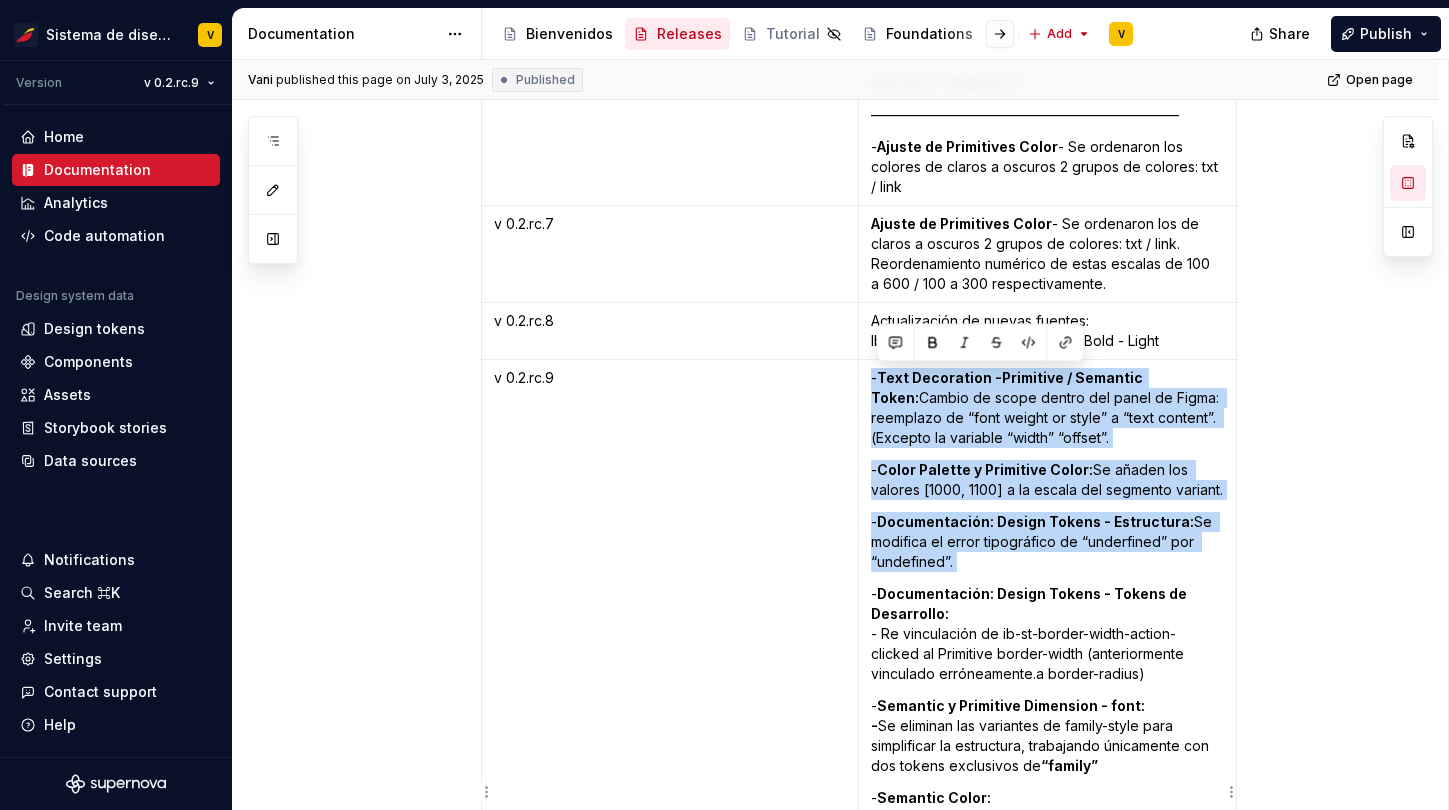 drag, startPoint x: 877, startPoint y: 381, endPoint x: 921, endPoint y: 579, distance: 202.82997 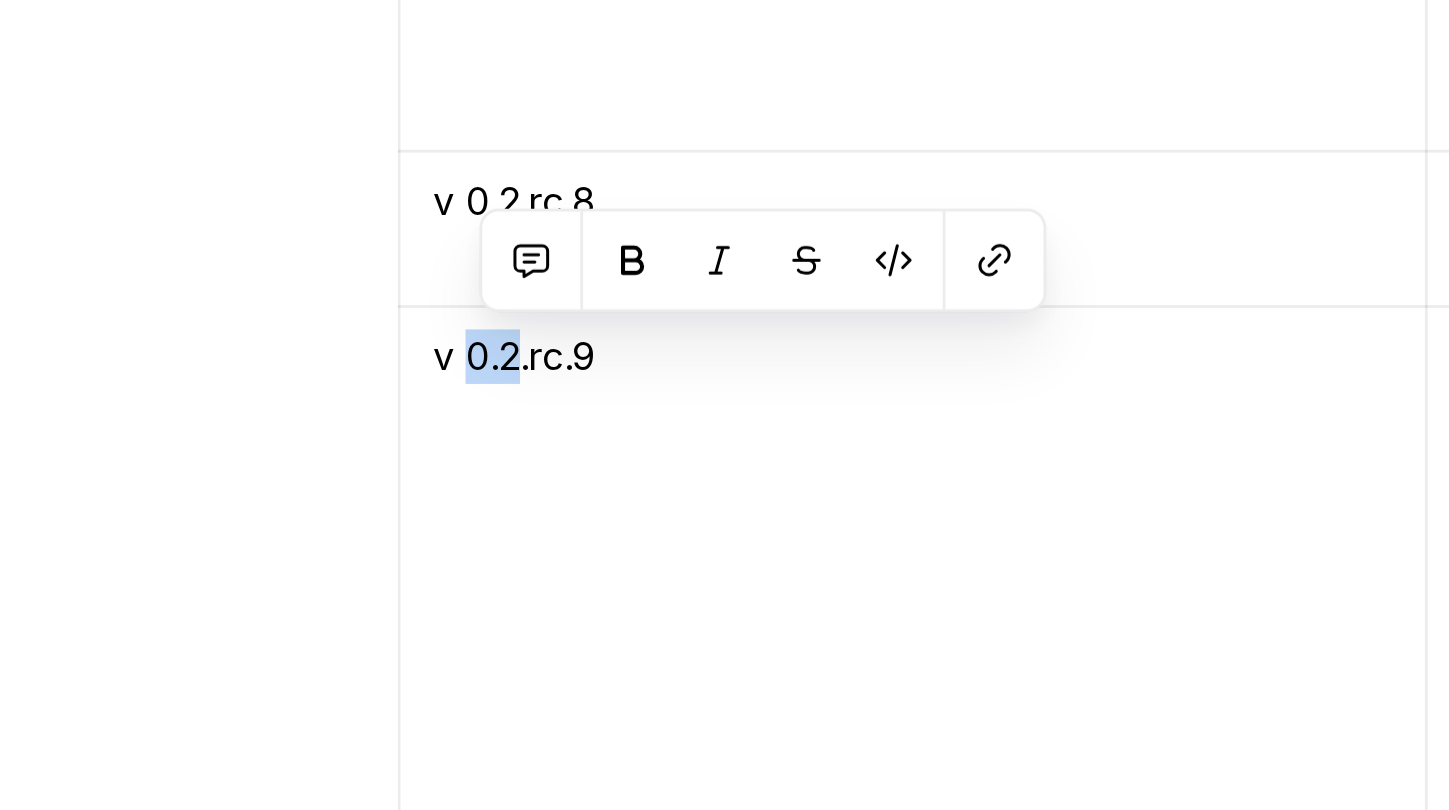 drag, startPoint x: 512, startPoint y: 376, endPoint x: 531, endPoint y: 377, distance: 19.026299 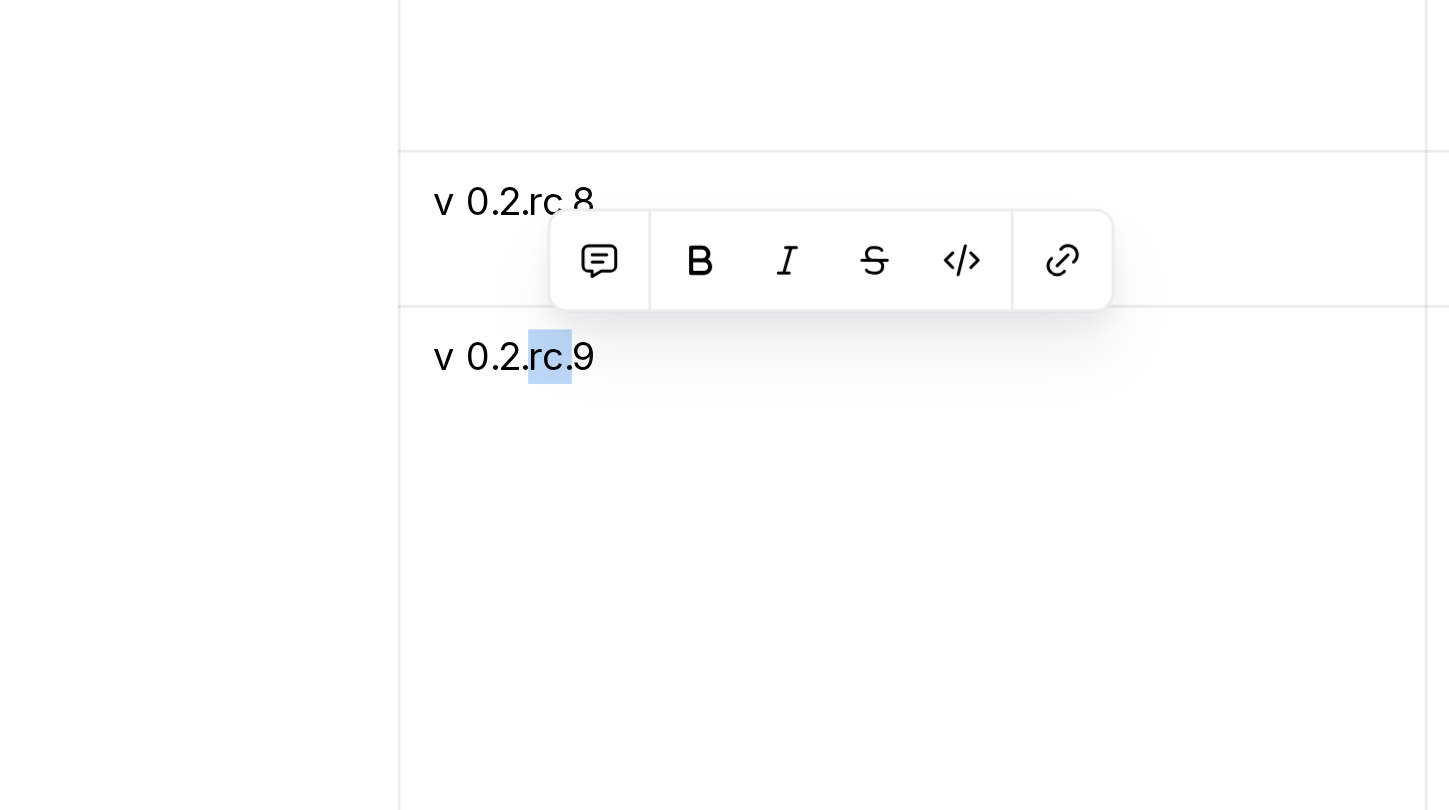 drag, startPoint x: 537, startPoint y: 378, endPoint x: 551, endPoint y: 379, distance: 14.035668 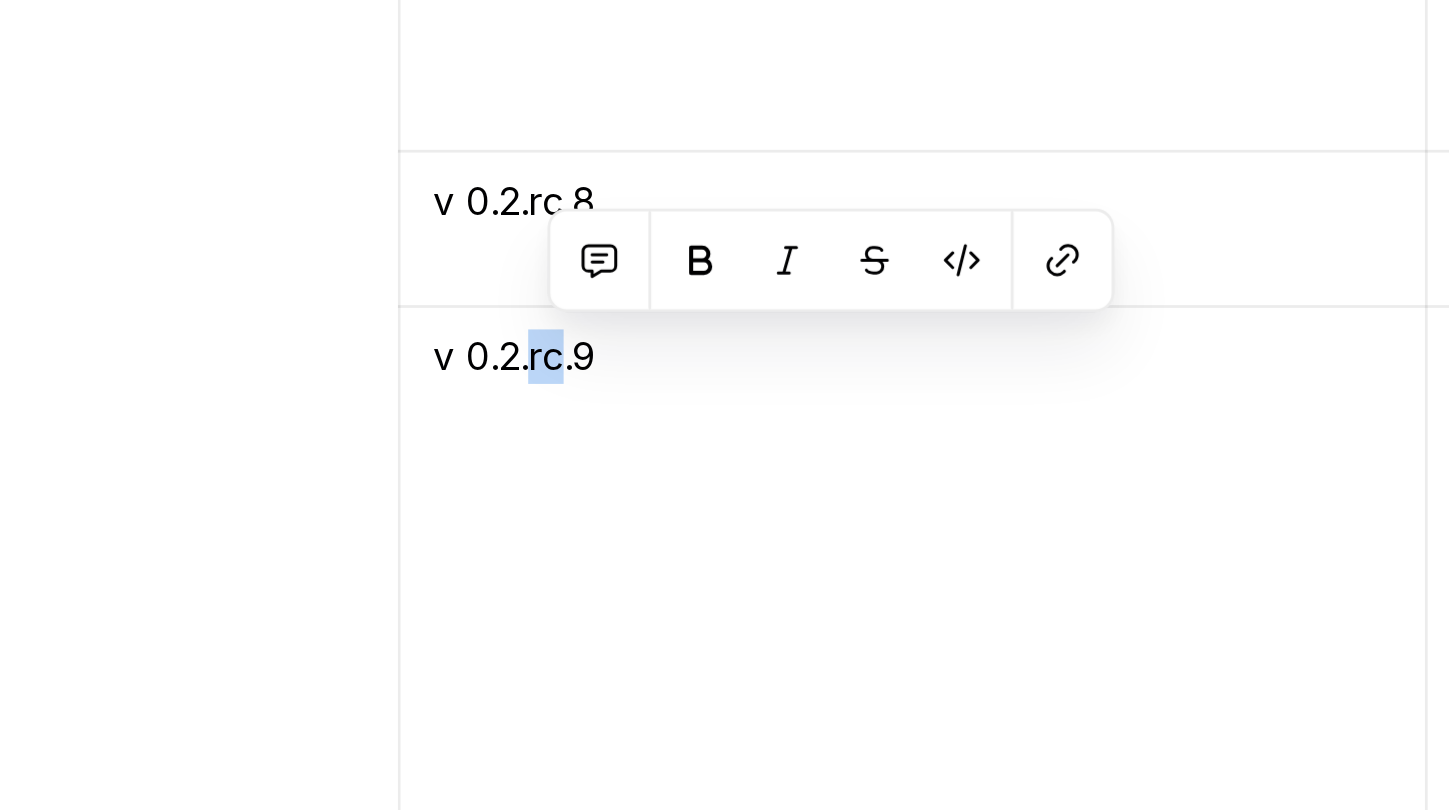 click on "v 0.2.rc.9" at bounding box center [670, 378] 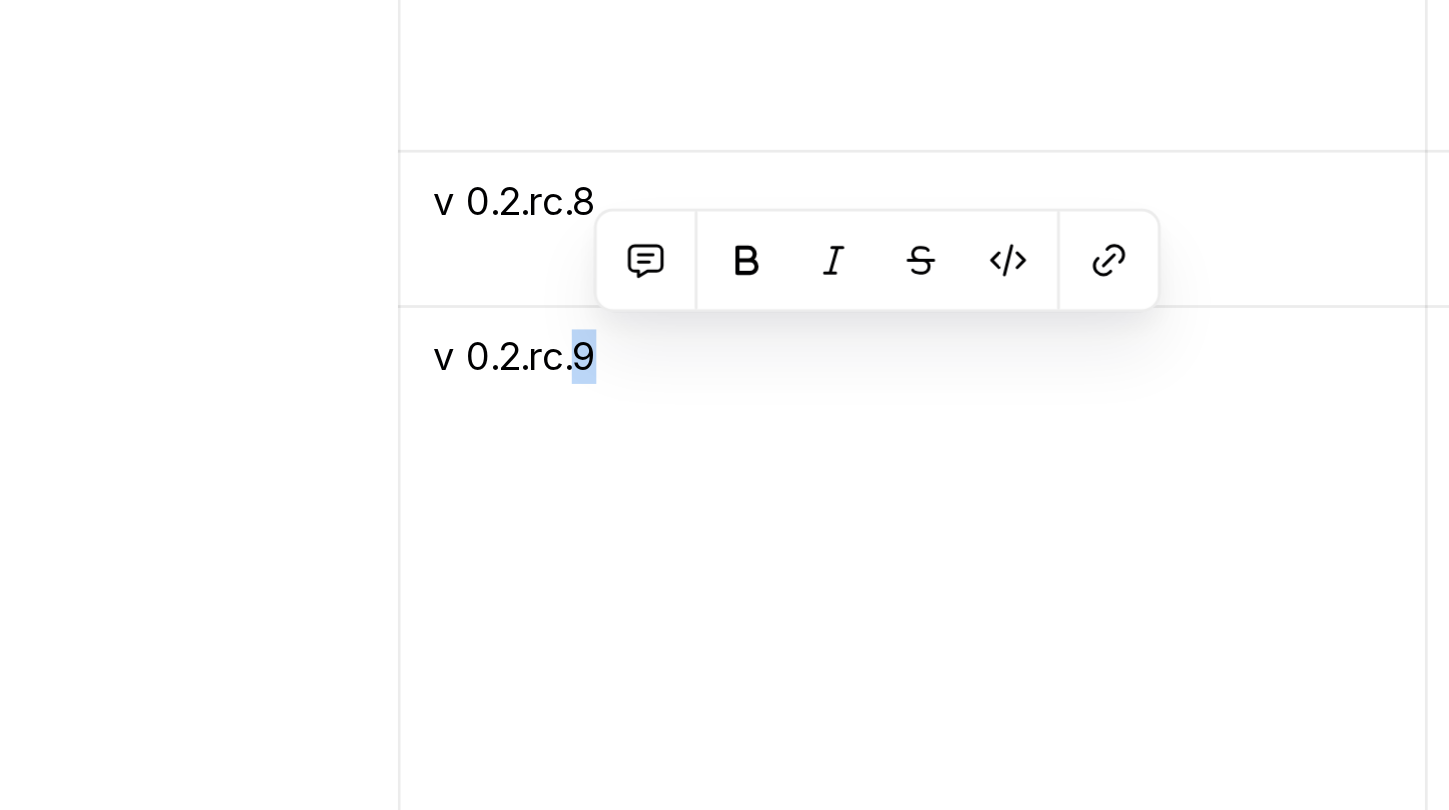 click on "v 0.2.rc.9" at bounding box center [670, 378] 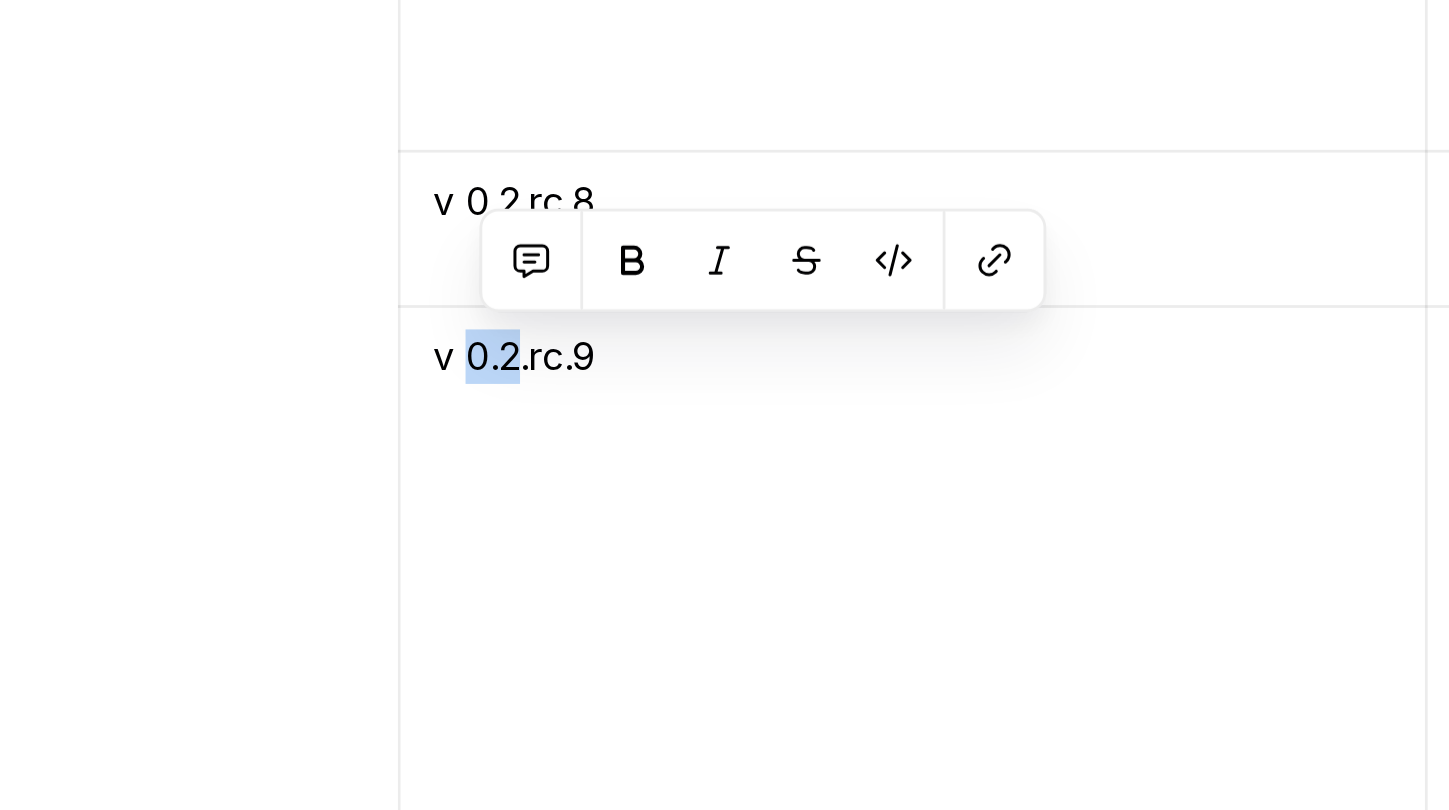 drag, startPoint x: 510, startPoint y: 378, endPoint x: 528, endPoint y: 378, distance: 18 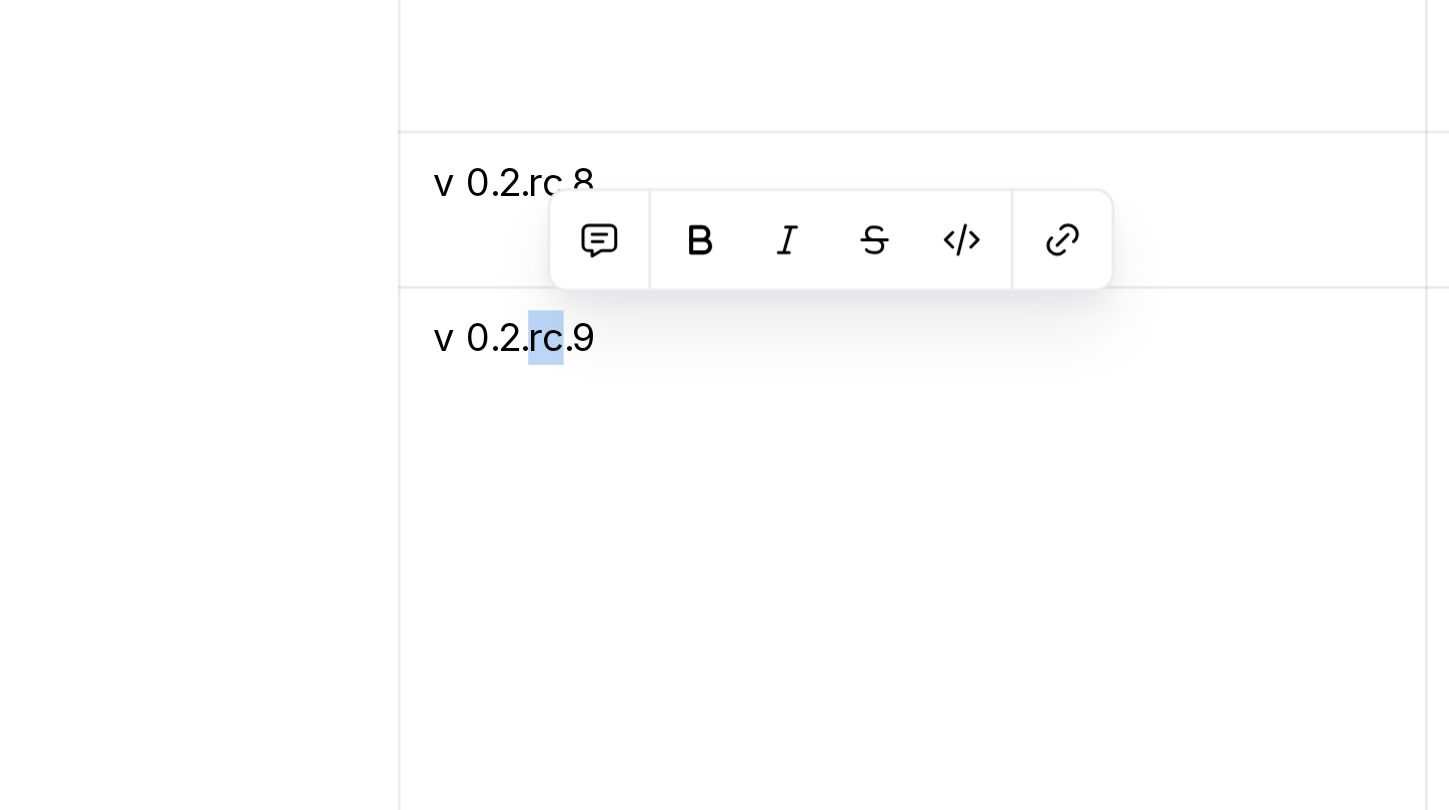 click on "v 0.2.rc.9" at bounding box center [670, 371] 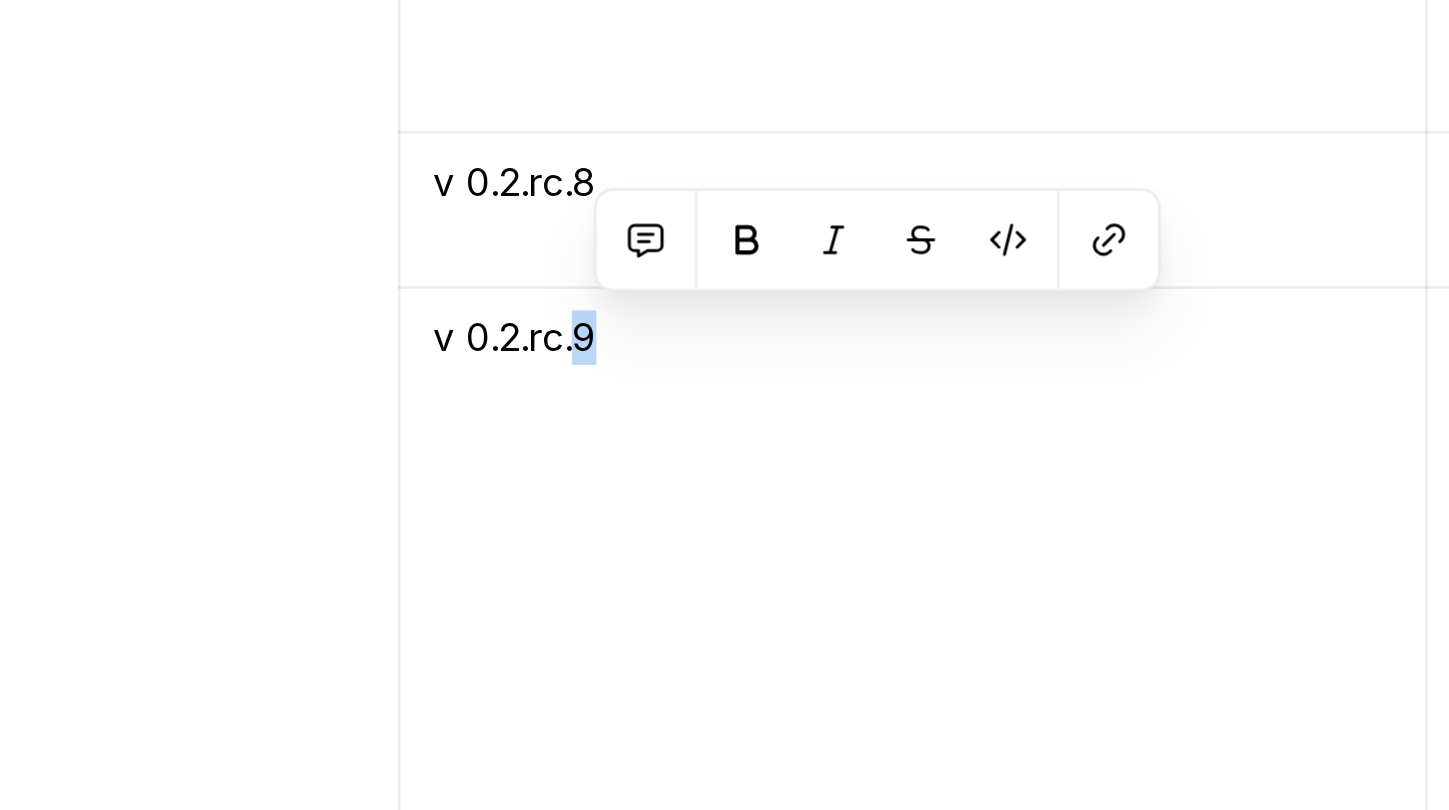 drag, startPoint x: 556, startPoint y: 372, endPoint x: 568, endPoint y: 418, distance: 47.539455 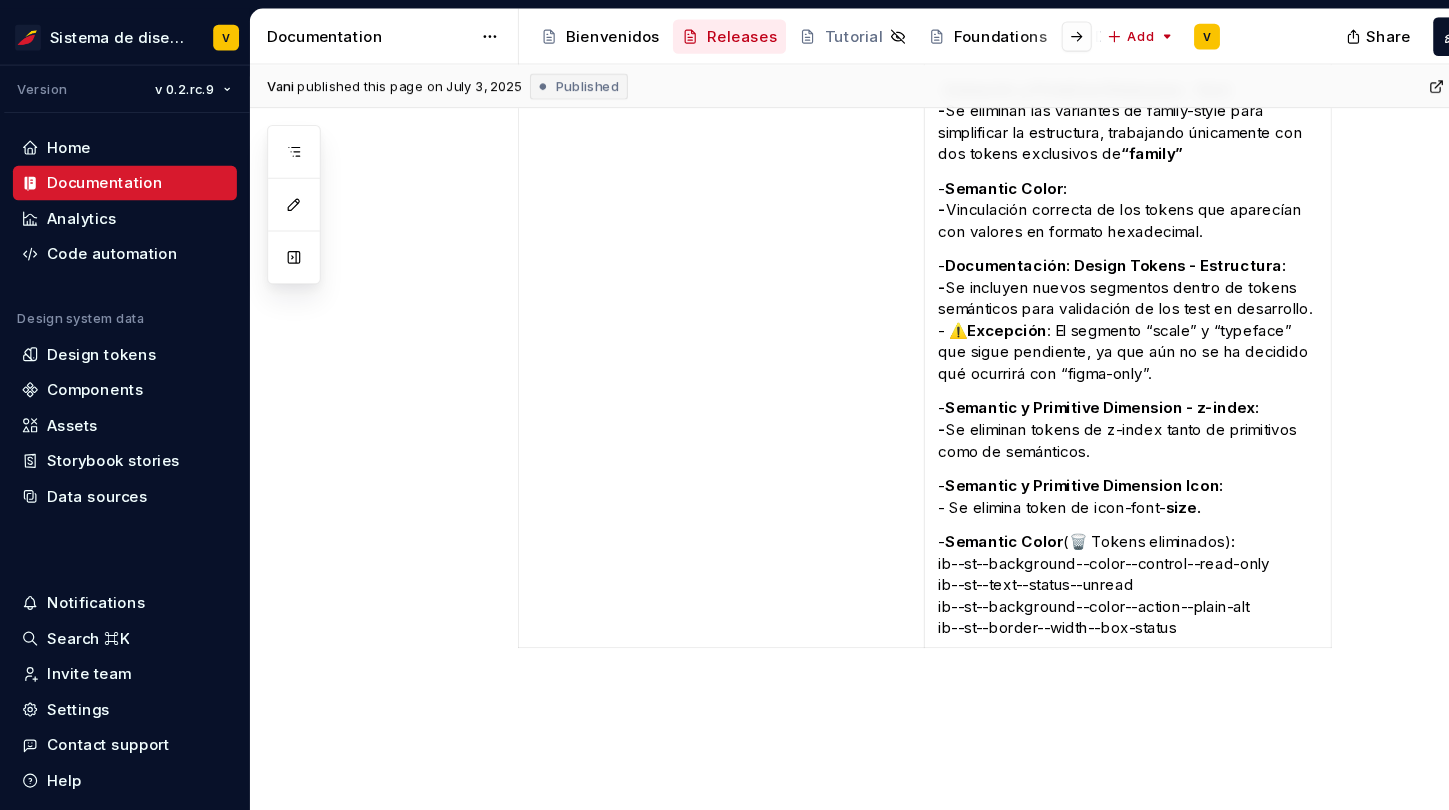 scroll, scrollTop: 2814, scrollLeft: 0, axis: vertical 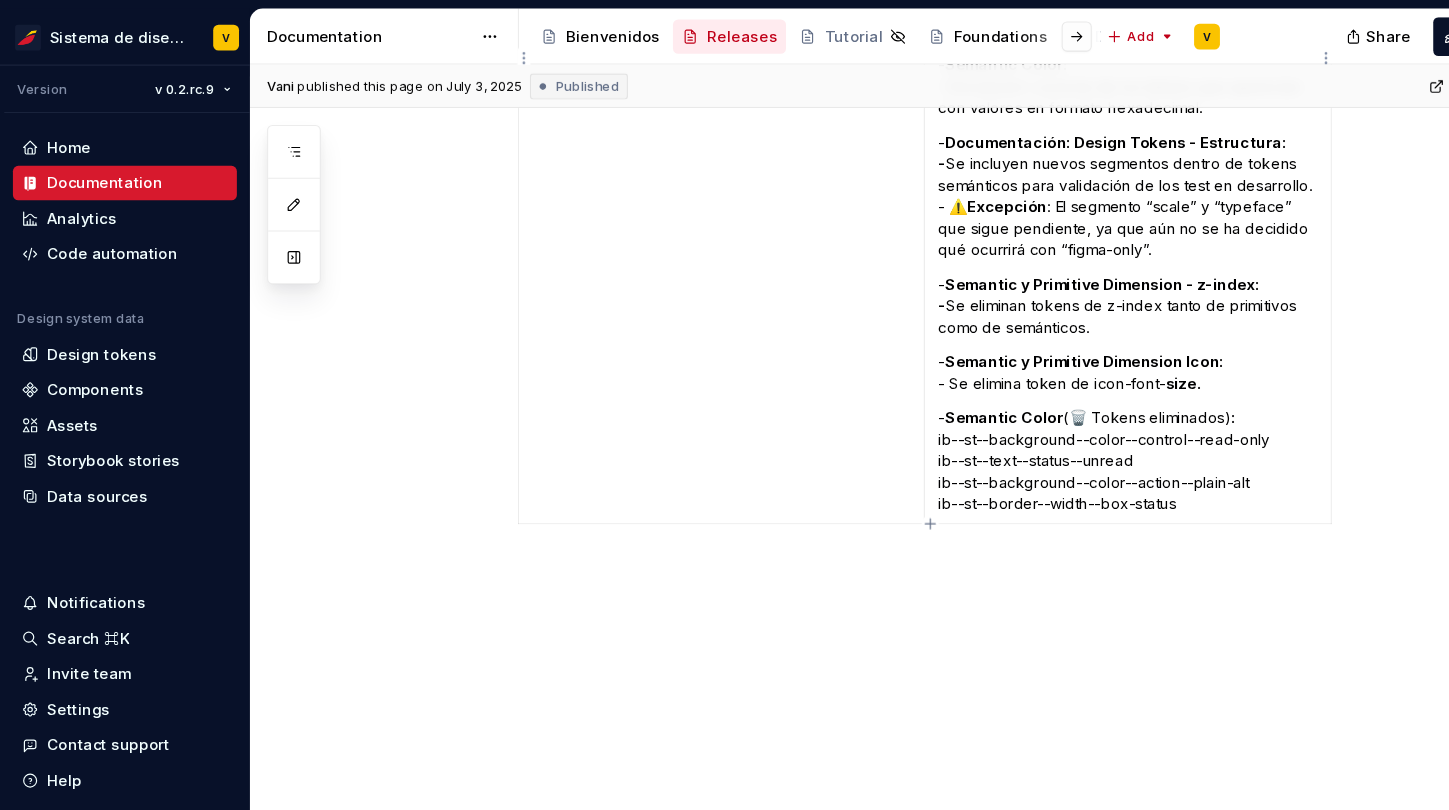 click on "- Semantic Color  (🗑️ Tokens eliminados) :  ib--st--background--color--control--read-only ib--st--text--status--unread ib--st--background--color--action--plain-alt ib--st--border--width--box-status" at bounding box center (1047, 428) 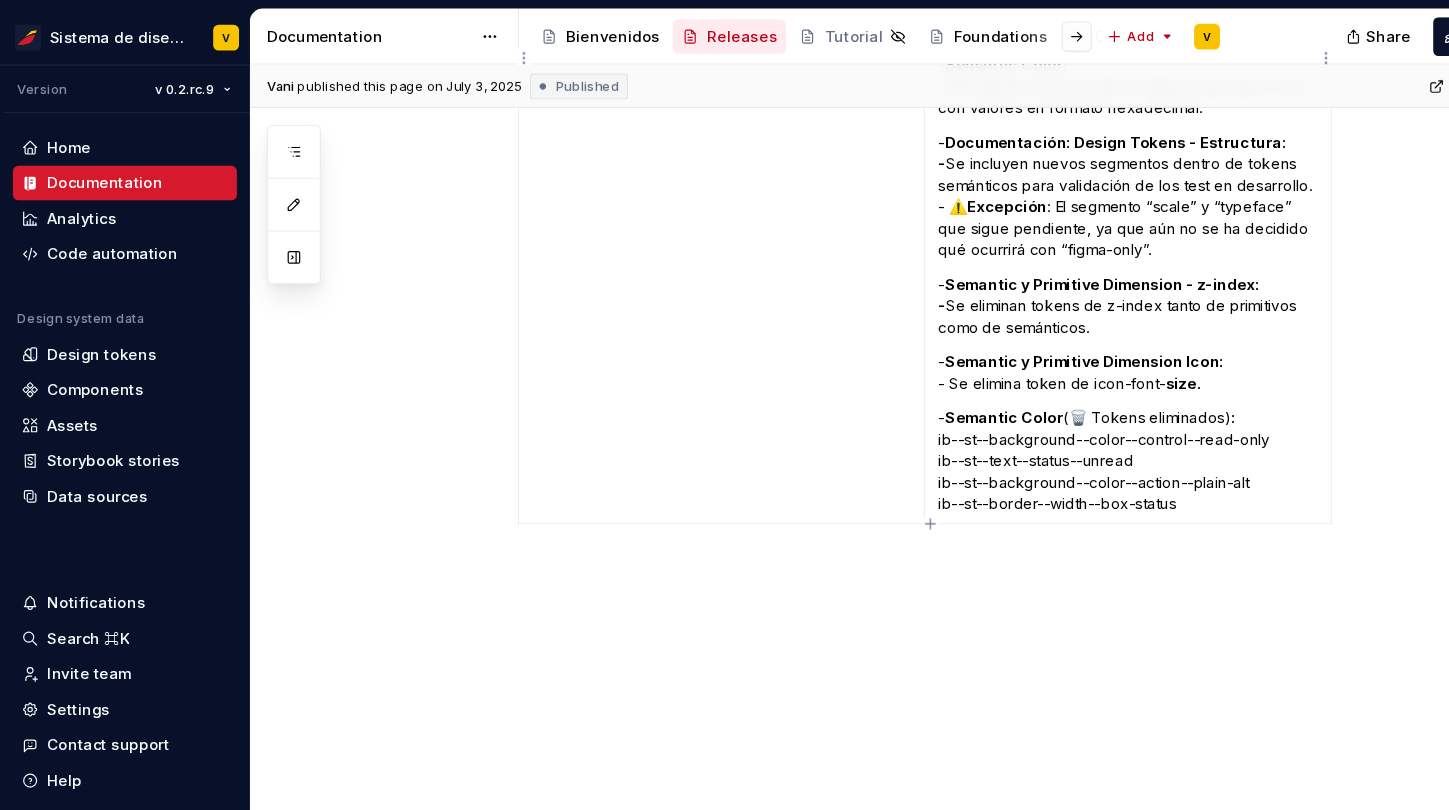 click on "- Semantic Color  (🗑️ Tokens eliminados) :  ib--st--background--color--control--read-only ib--st--text--status--unread ib--st--background--color--action--plain-alt ib--st--border--width--box-status" at bounding box center (1047, 428) 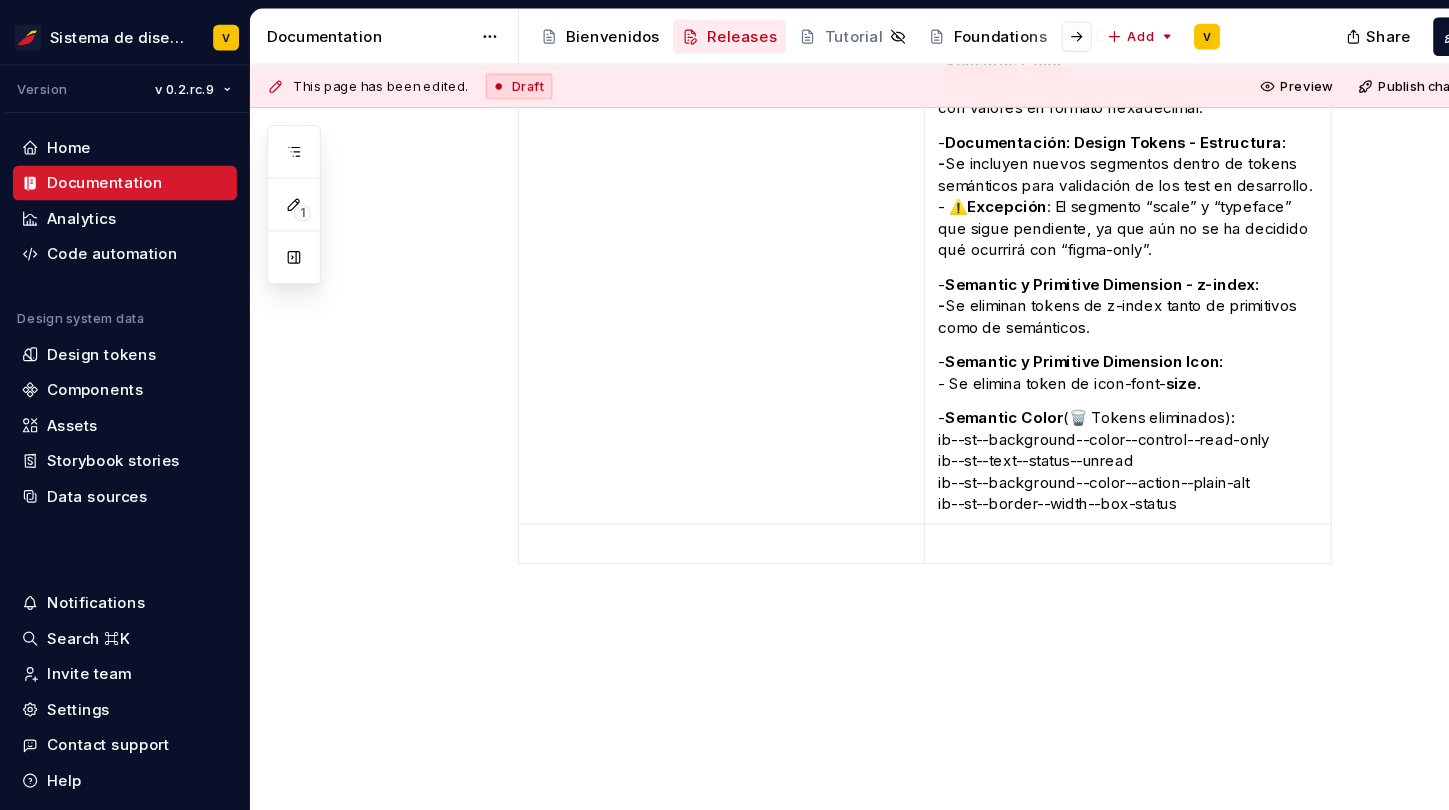 type on "*" 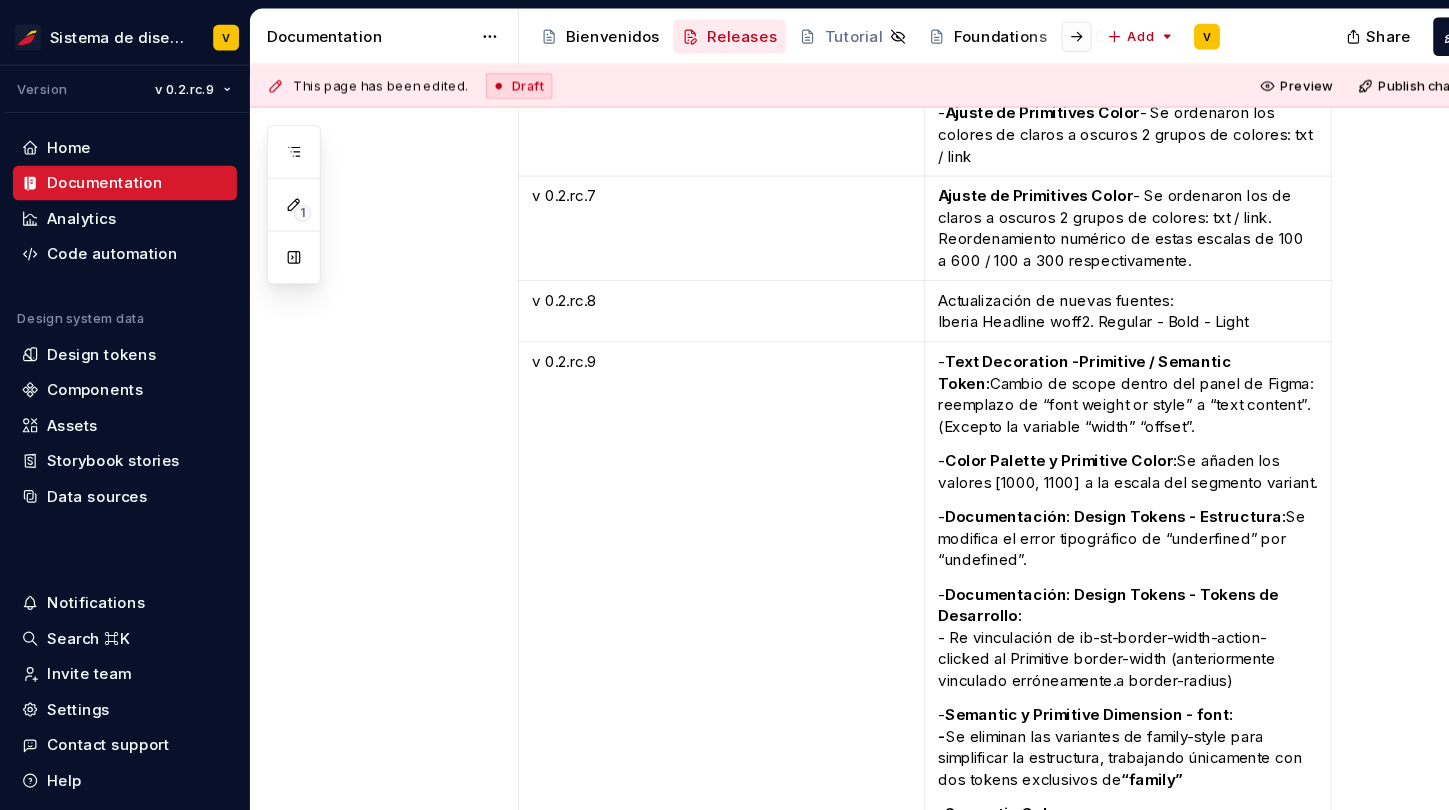 scroll, scrollTop: 2070, scrollLeft: 0, axis: vertical 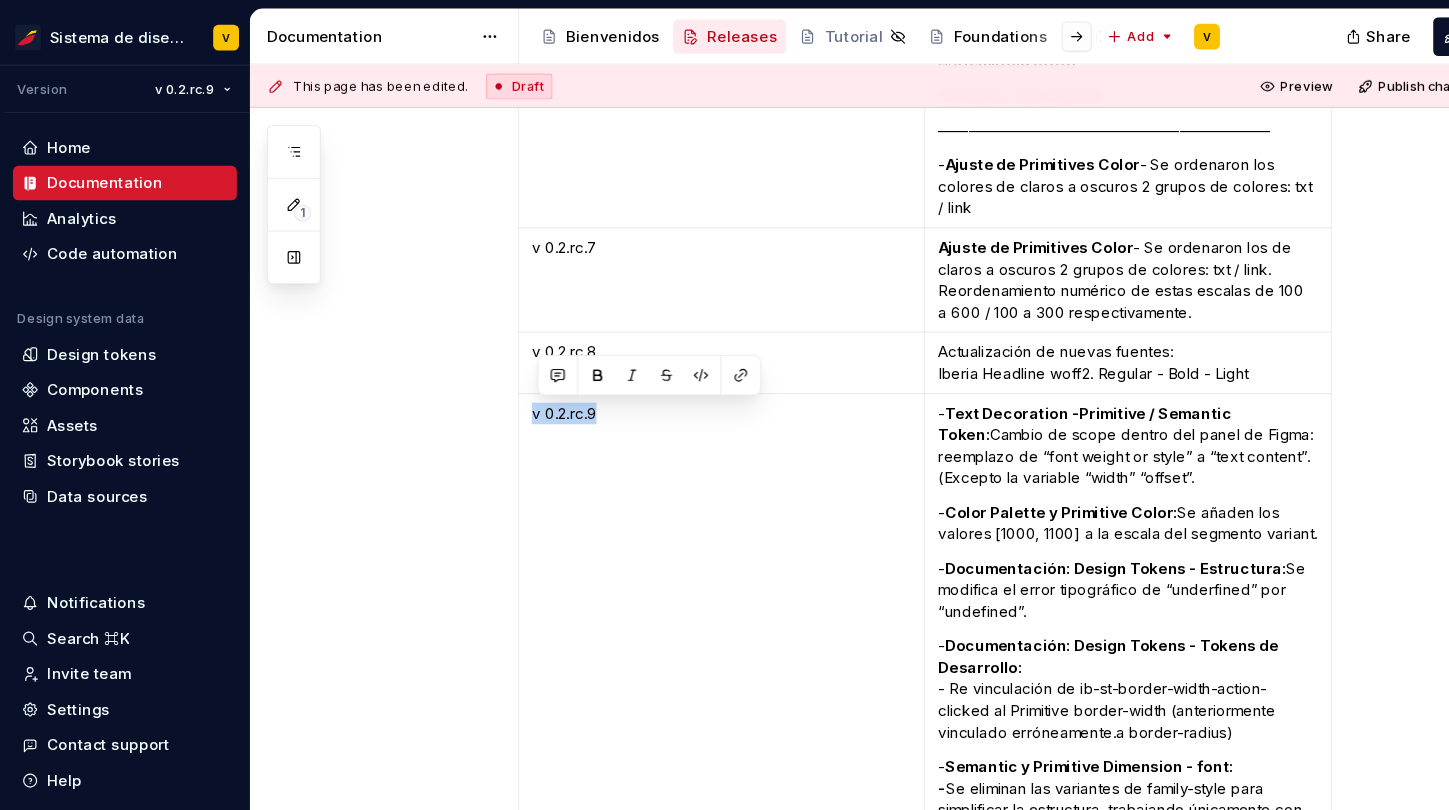 drag, startPoint x: 500, startPoint y: 385, endPoint x: 575, endPoint y: 383, distance: 75.026665 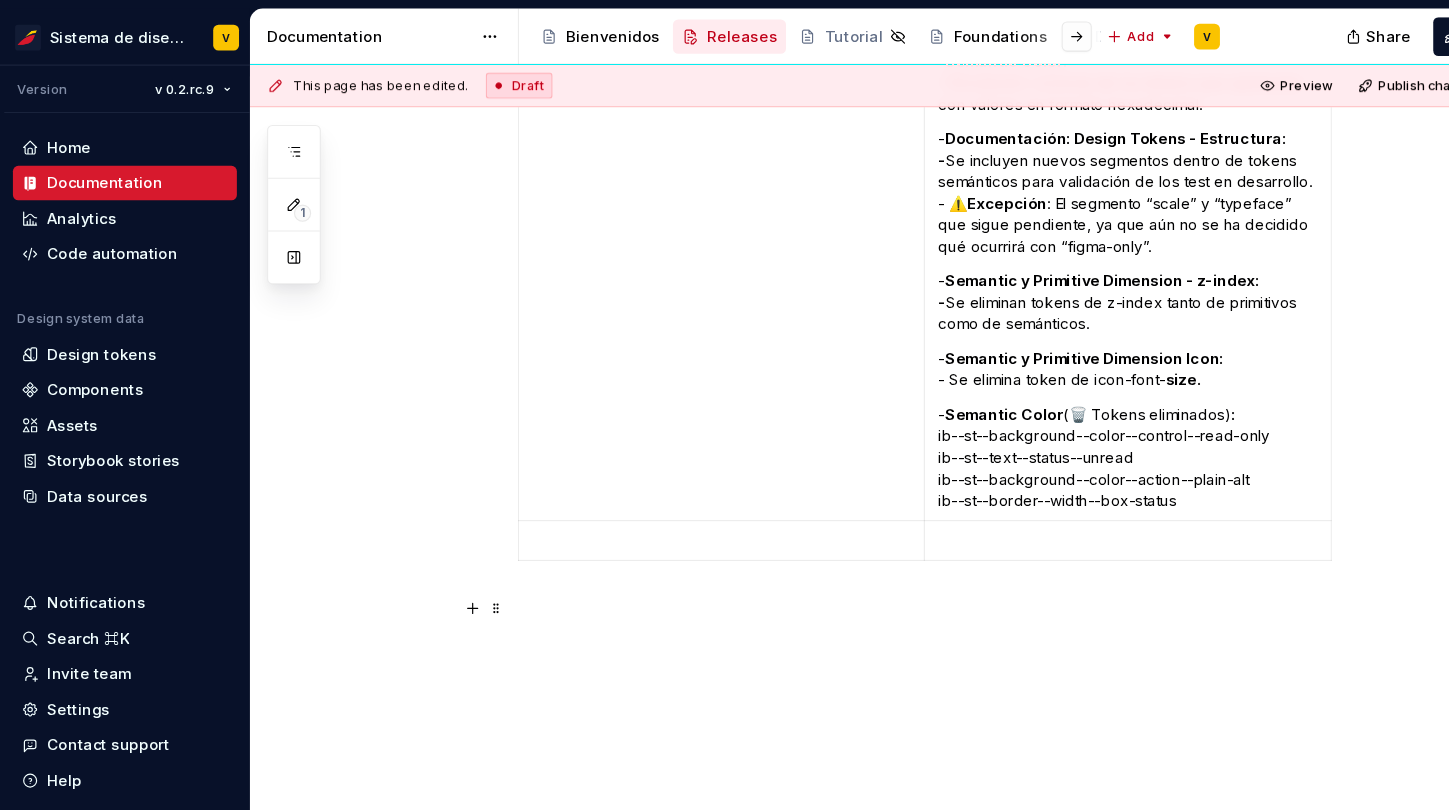 scroll, scrollTop: 2820, scrollLeft: 0, axis: vertical 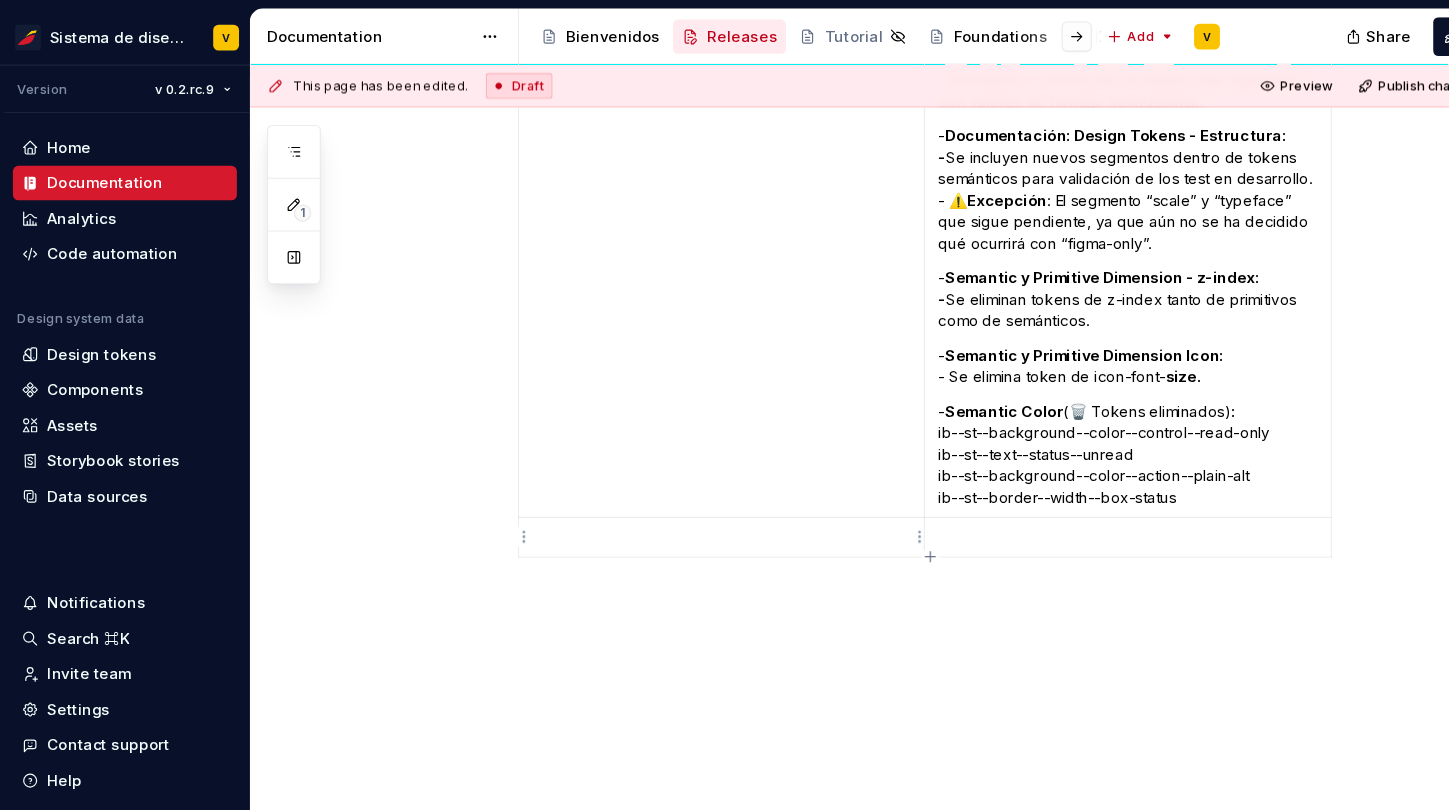 click at bounding box center (670, 499) 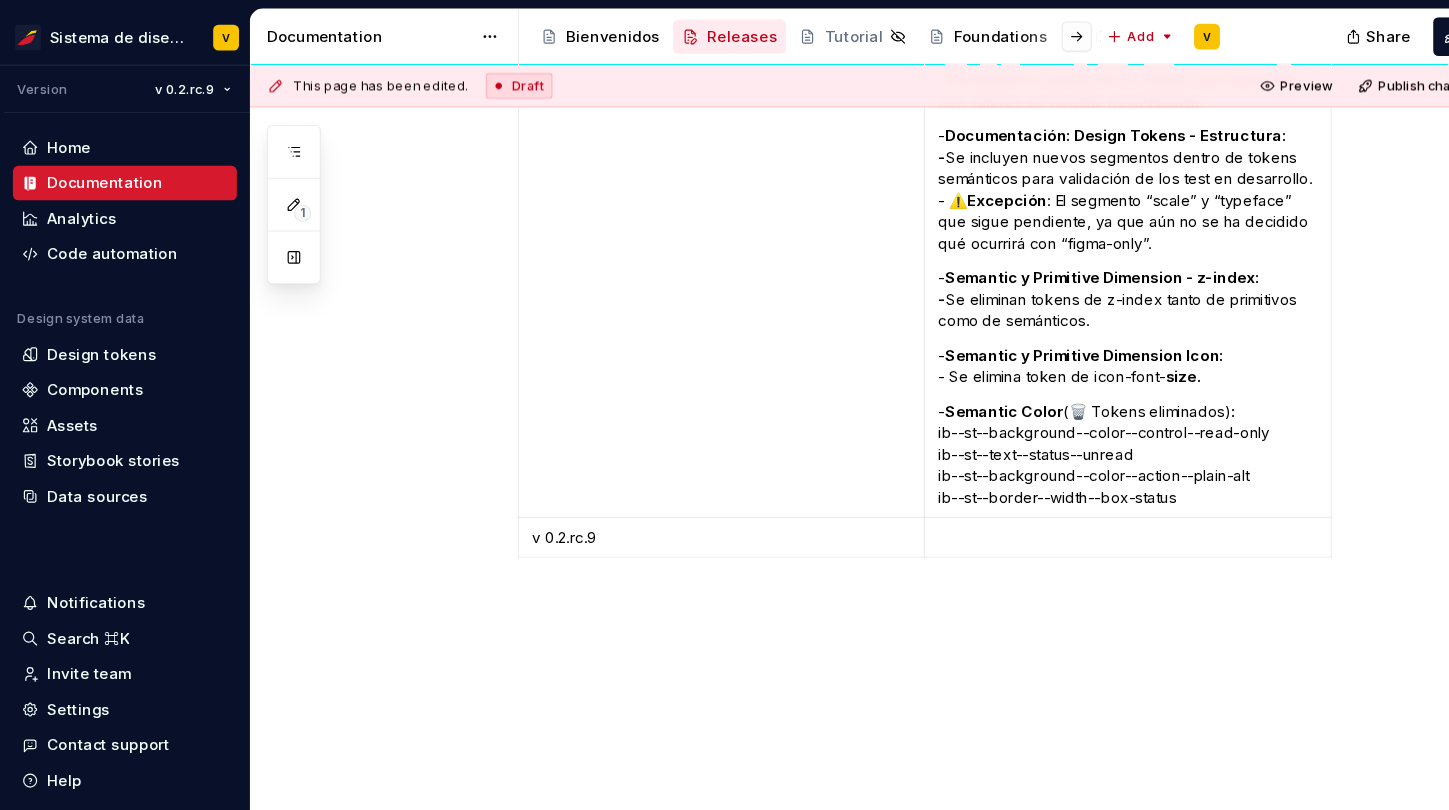 type 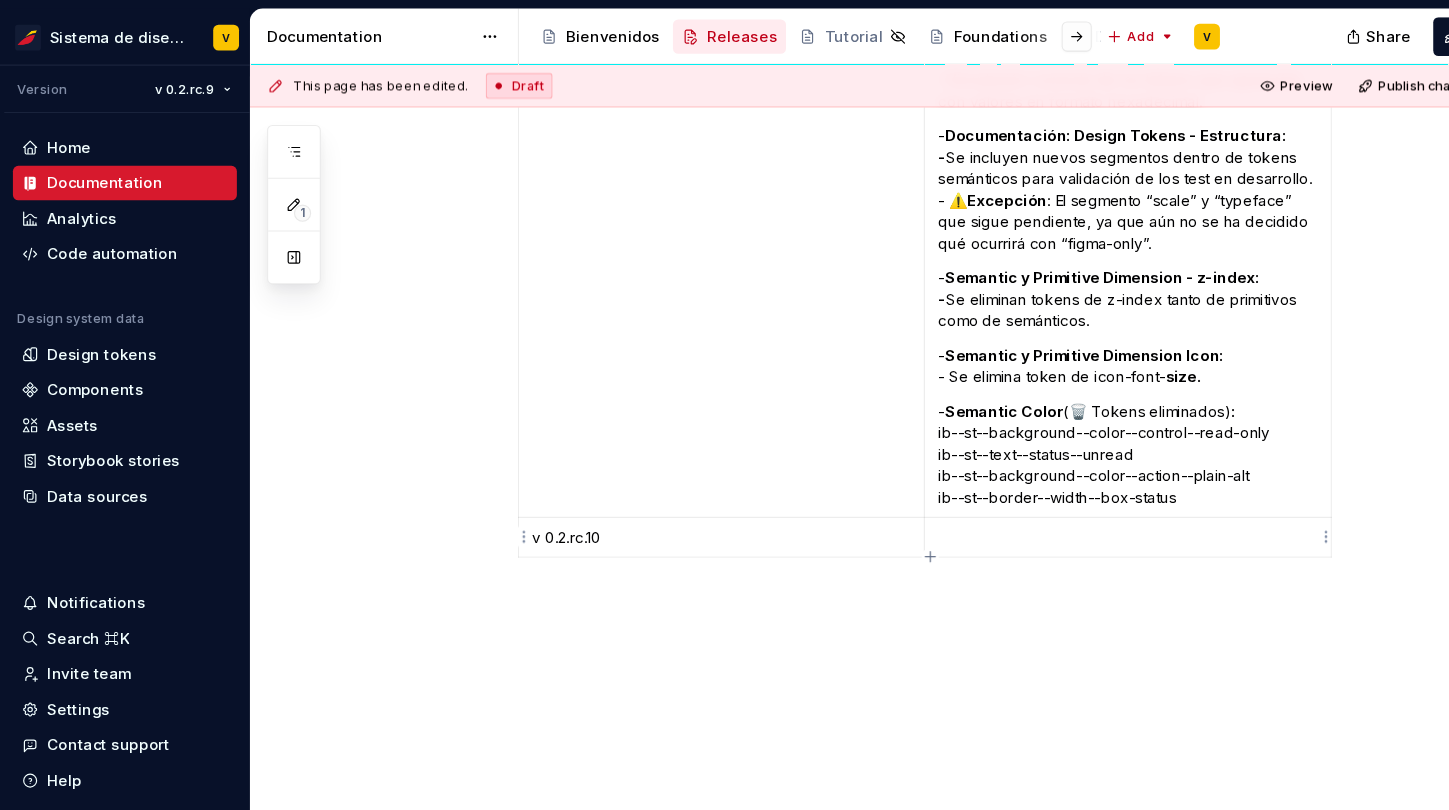 click at bounding box center [1048, 499] 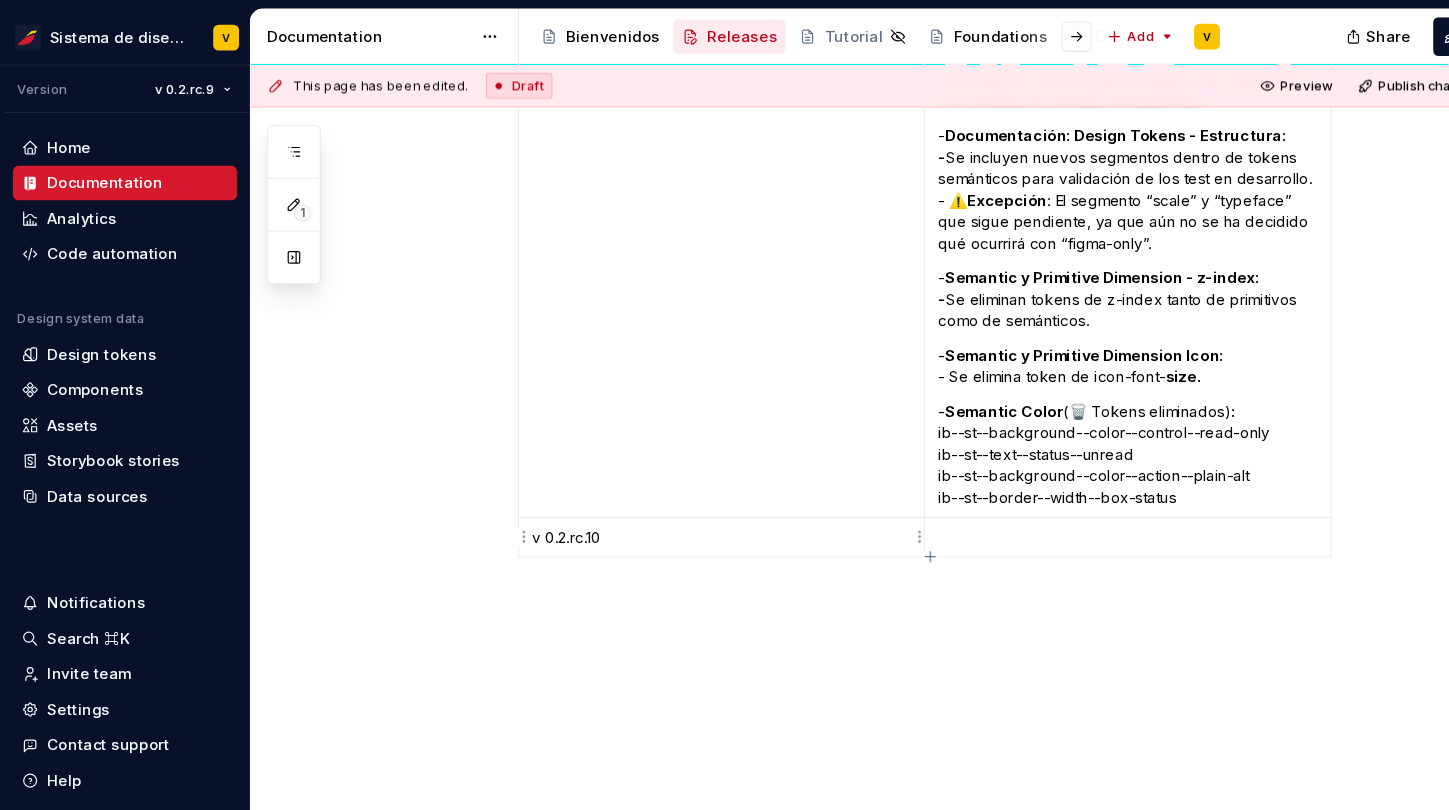 click on "v 0.2.rc.10" at bounding box center [670, 499] 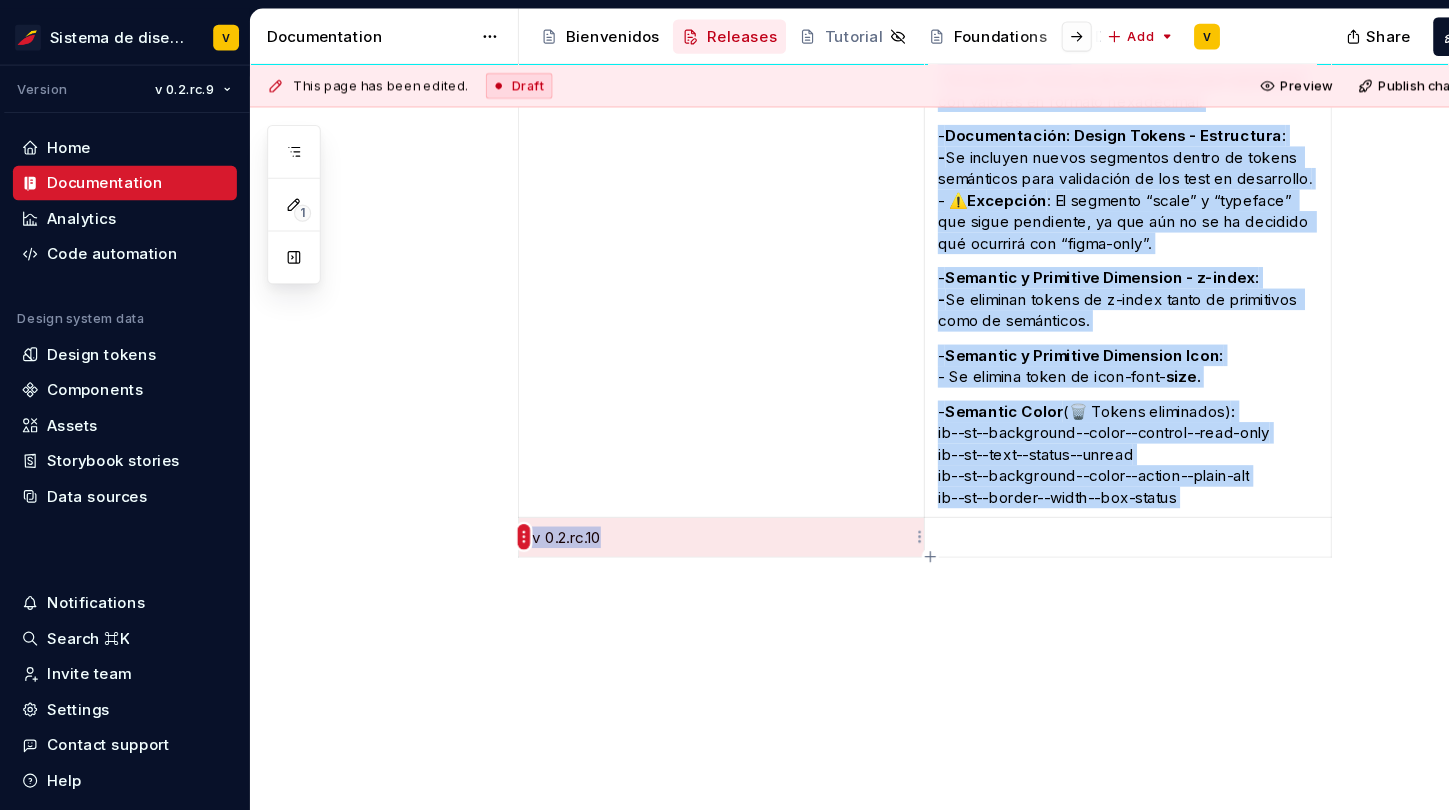 drag, startPoint x: 610, startPoint y: 505, endPoint x: 489, endPoint y: 503, distance: 121.016525 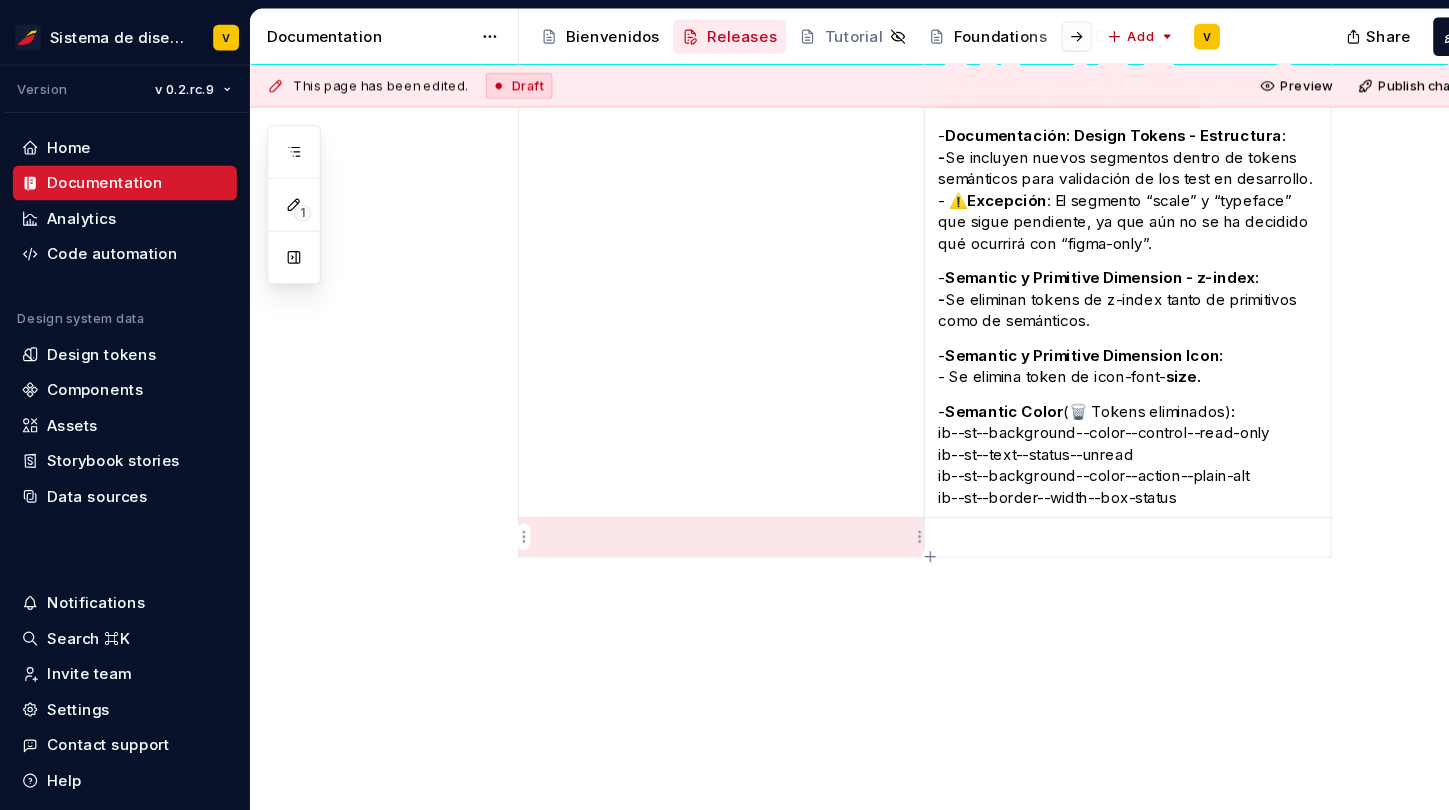 click at bounding box center [670, 499] 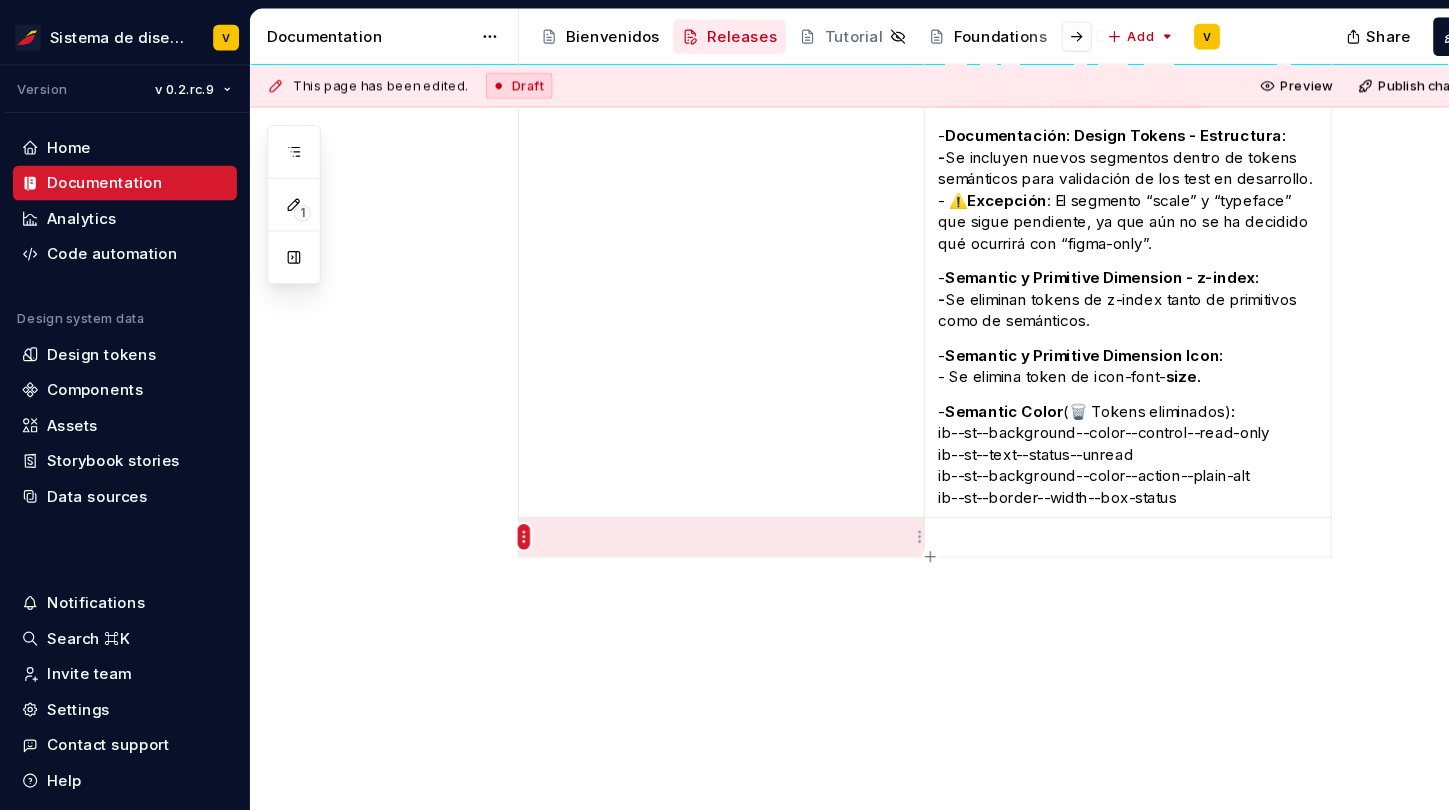 click on "Sistema de diseño Iberia V Version v 0.2.rc.9 Home Documentation Analytics Code automation Design system data Design tokens Components Assets Storybook stories Data sources Notifications Search ⌘K Invite team Settings Contact support Help Documentation
Accessibility guide for tree Page tree.
Navigate the tree with the arrow keys. Common tree hotkeys apply. Further keybindings are available:
enter to execute primary action on focused item
f2 to start renaming the focused item
escape to abort renaming an item
control+d to start dragging selected items
Bienvenidos Releases  Tutorial Foundations Diseño Desarrollo Design Tokens Estilos Componentes Add V Share Publish 1 Pages No tabs yet Add tabs to create separate pieces of content about one topic on the same page. Add tab Changes Releases  This page has been edited. Draft Preview Publish changes Releases  Edit header Versiones Versiones Descripción v 0.1 Guías y Documentación General" at bounding box center [724, 405] 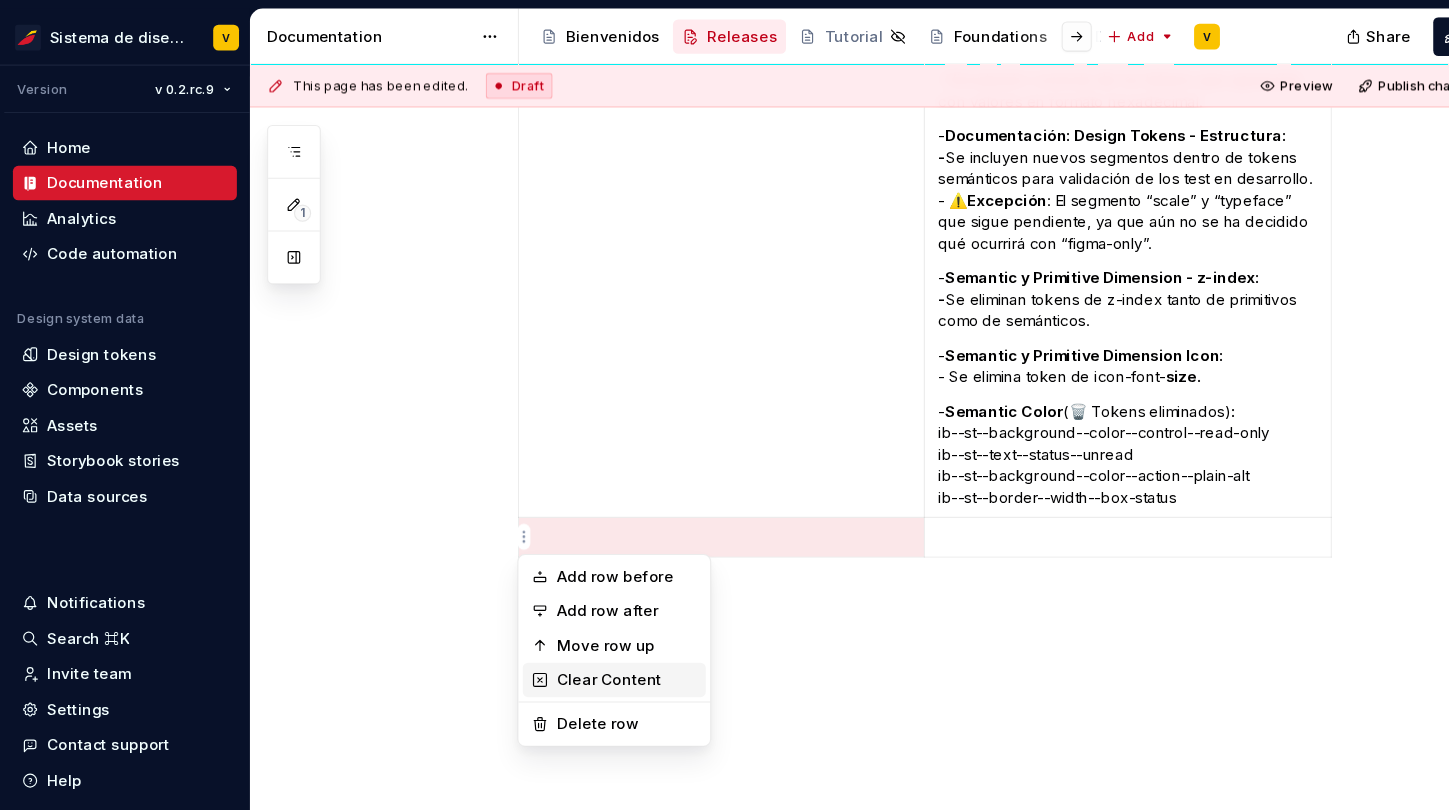 click on "Clear Content" at bounding box center (583, 632) 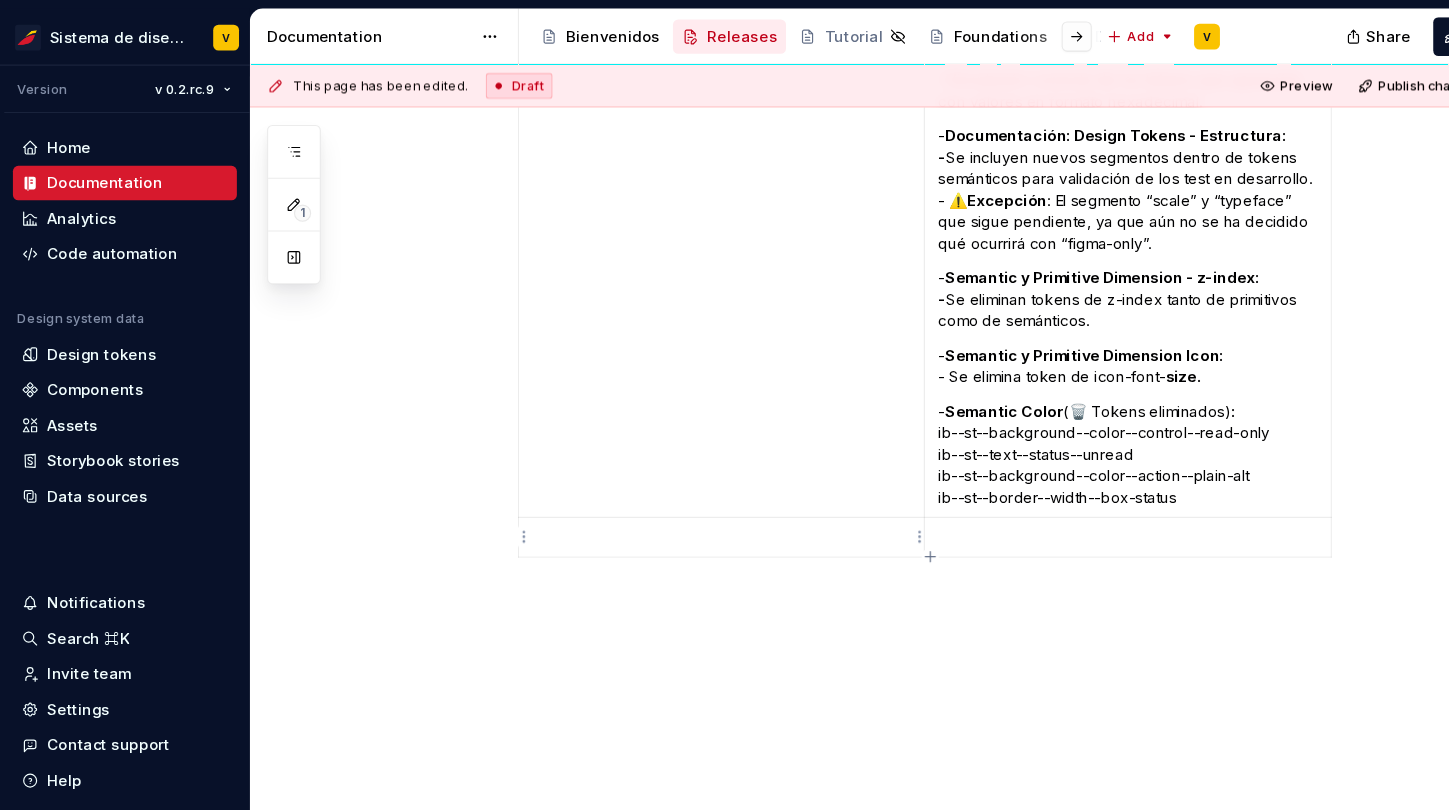 click at bounding box center [670, 499] 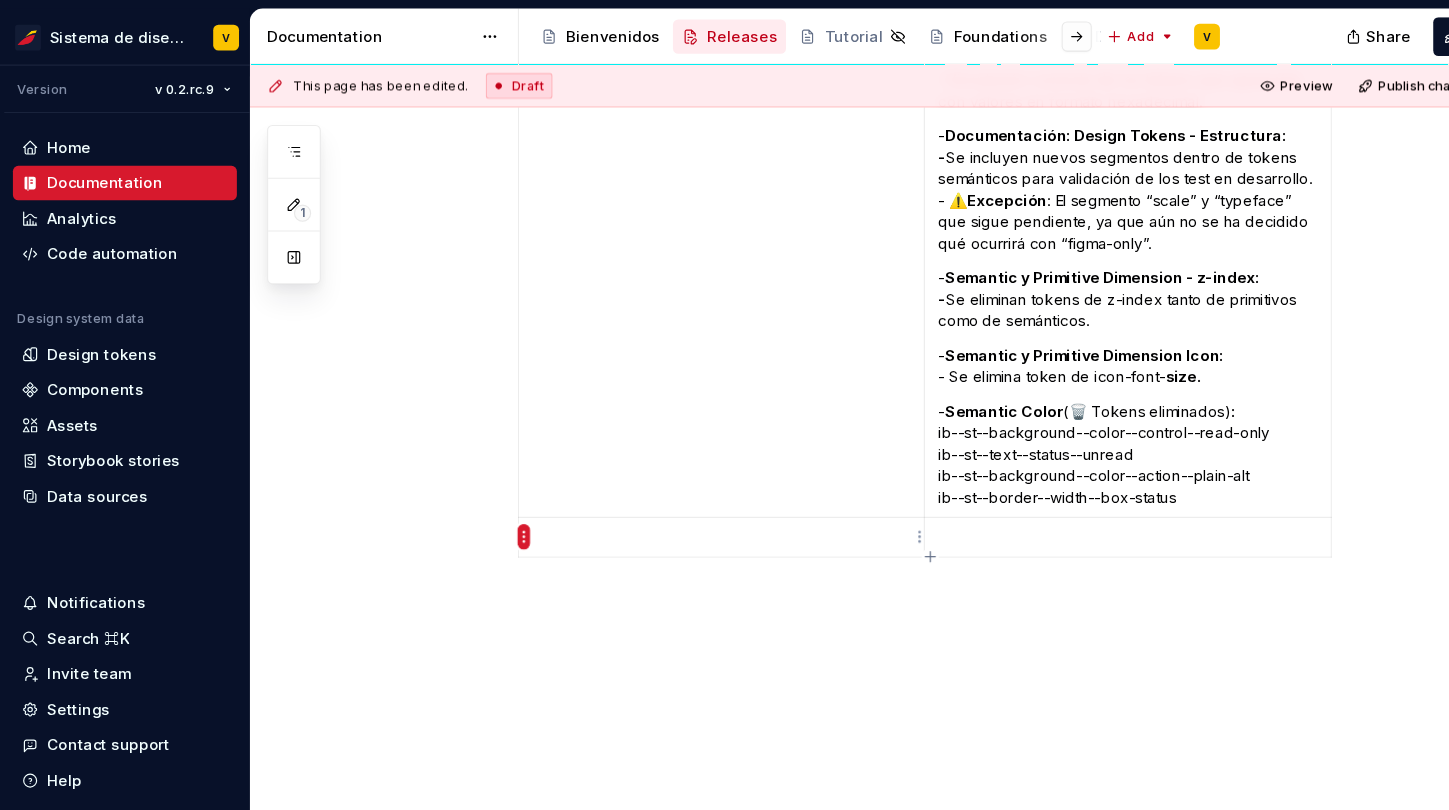 click on "Sistema de diseño Iberia V Version v 0.2.rc.9 Home Documentation Analytics Code automation Design system data Design tokens Components Assets Storybook stories Data sources Notifications Search ⌘K Invite team Settings Contact support Help Documentation
Accessibility guide for tree Page tree.
Navigate the tree with the arrow keys. Common tree hotkeys apply. Further keybindings are available:
enter to execute primary action on focused item
f2 to start renaming the focused item
escape to abort renaming an item
control+d to start dragging selected items
Bienvenidos Releases  Tutorial Foundations Diseño Desarrollo Design Tokens Estilos Componentes Add V Share Publish 1 Pages No tabs yet Add tabs to create separate pieces of content about one topic on the same page. Add tab Changes Releases  This page has been edited. Draft Preview Publish changes Releases  Edit header Versiones Versiones Descripción v 0.1 Guías y Documentación General" at bounding box center [724, 405] 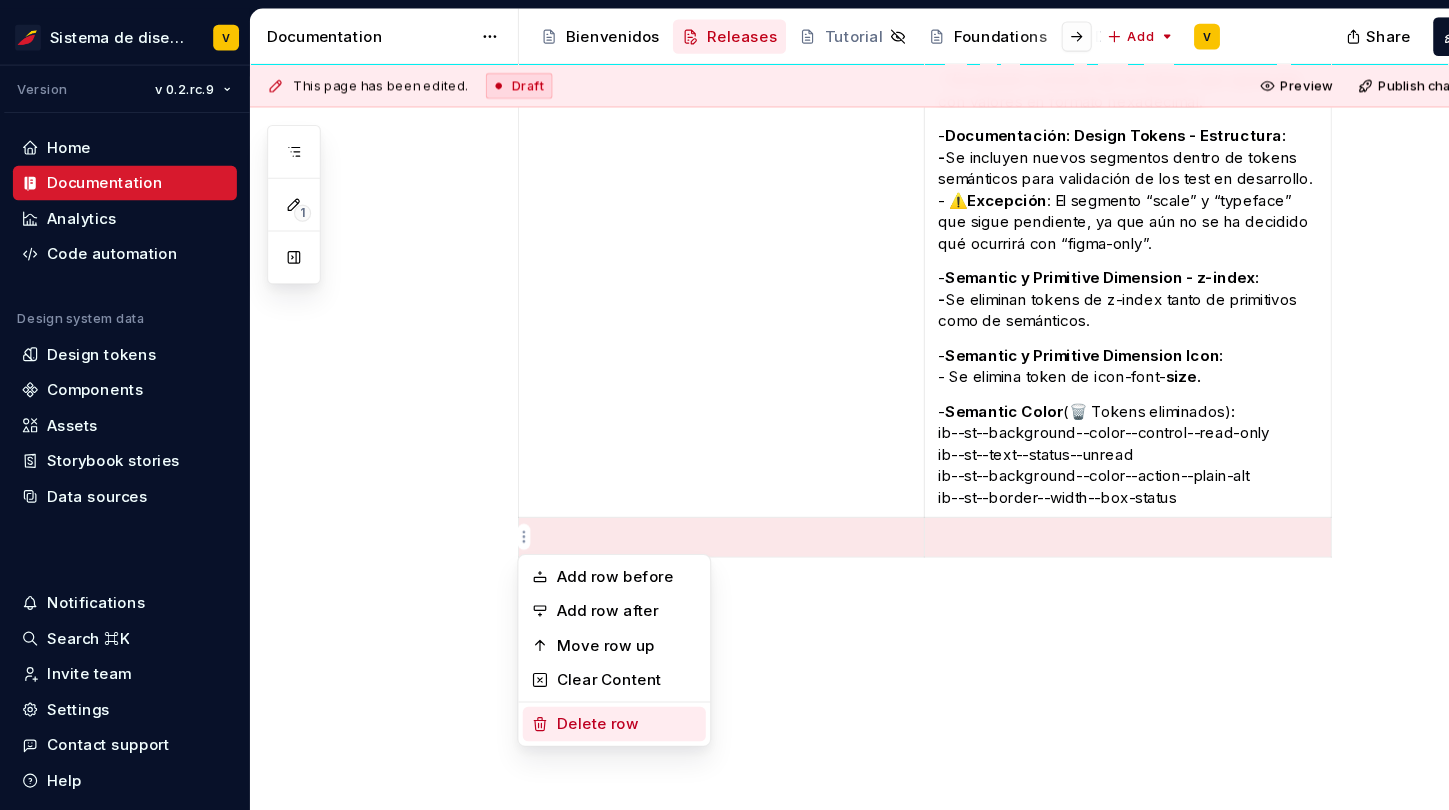 click on "Delete row" at bounding box center [583, 673] 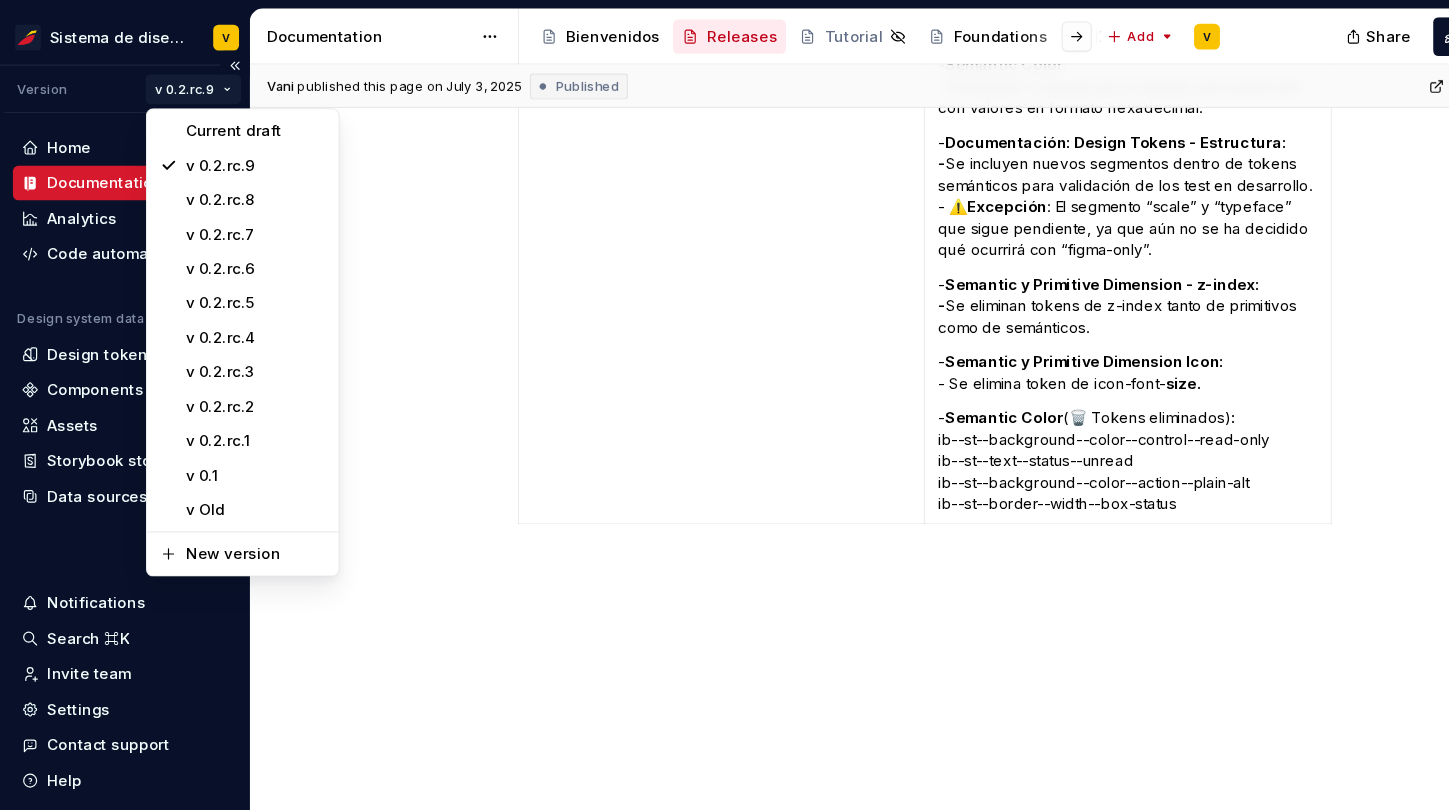 click on "Sistema de diseño Iberia V Version v 0.2.rc.9 Home Documentation Analytics Code automation Design system data Design tokens Components Assets Storybook stories Data sources Notifications Search ⌘K Invite team Settings Contact support Help Documentation
Accessibility guide for tree Page tree.
Navigate the tree with the arrow keys. Common tree hotkeys apply. Further keybindings are available:
enter to execute primary action on focused item
f2 to start renaming the focused item
escape to abort renaming an item
control+d to start dragging selected items
Bienvenidos Releases  Tutorial Foundations Diseño Desarrollo Design Tokens Estilos Componentes Add V Share Publish Pages No tabs yet Add tabs to create separate pieces of content about one topic on the same page. Add tab Changes No changes yet When a page is edited, it will appear in this section. Vani   published this page  on July 3, 2025 Published Open page Releases  Edit header v 0.1" at bounding box center (724, 405) 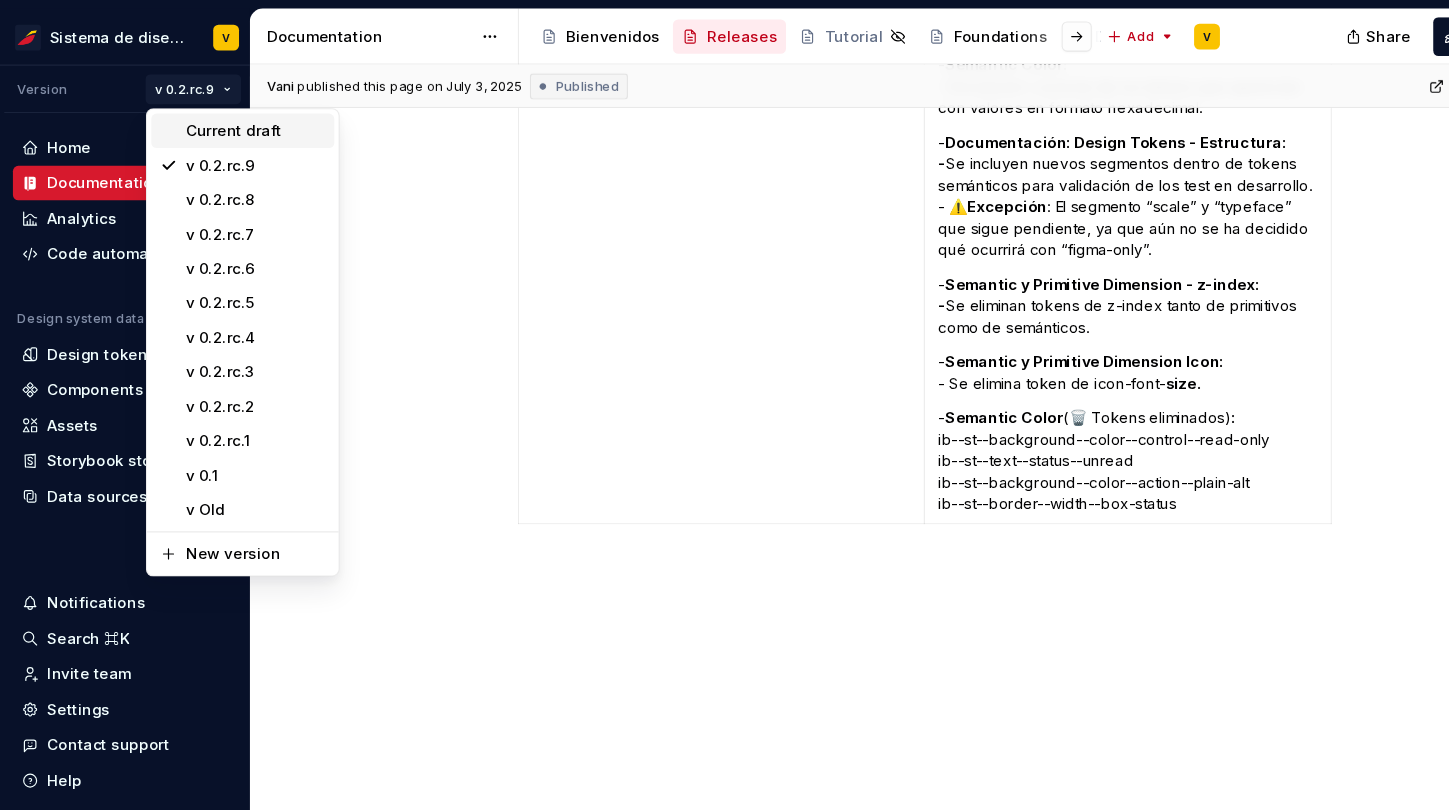 click on "Current draft" at bounding box center (238, 122) 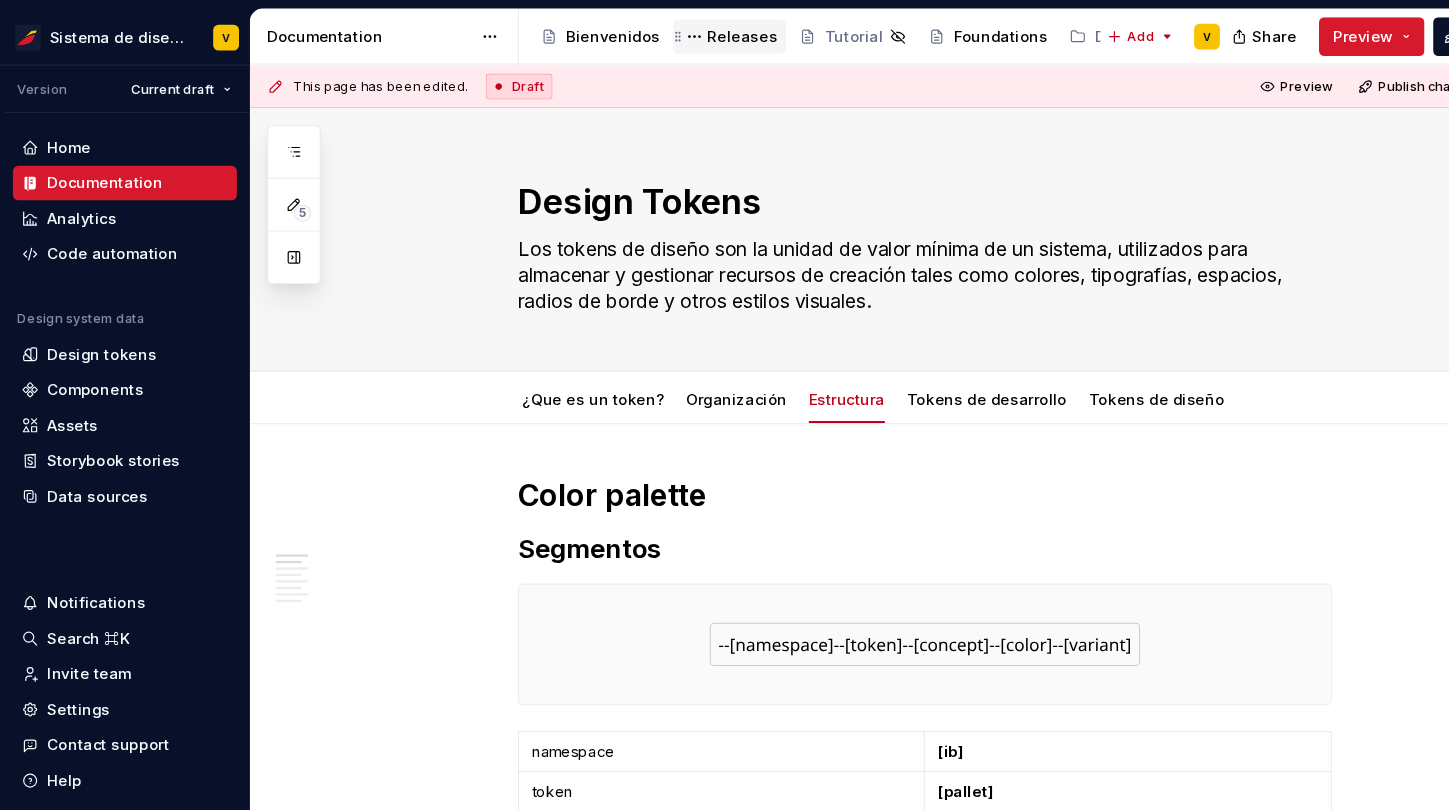 click on "Releases" at bounding box center (689, 34) 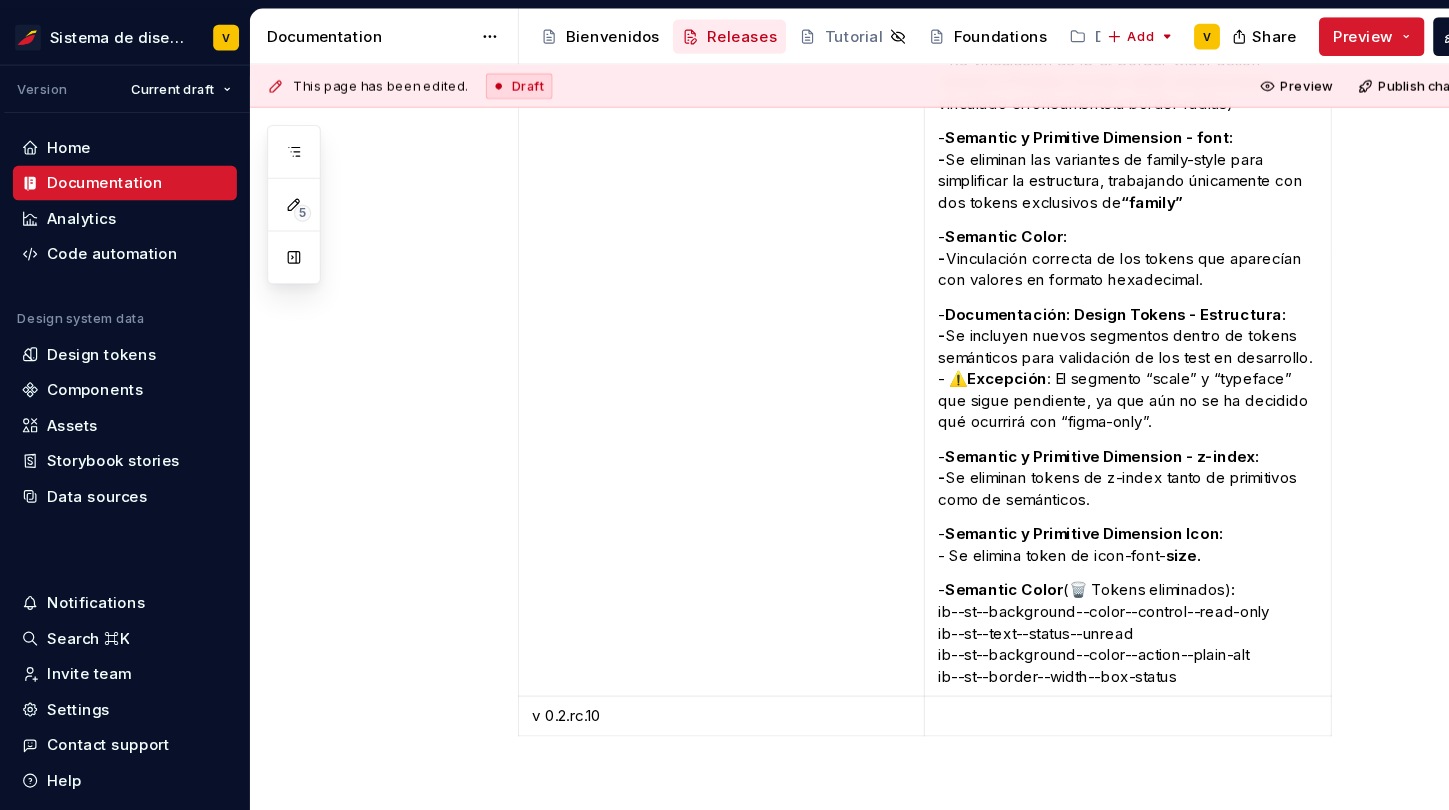 scroll, scrollTop: 2851, scrollLeft: 0, axis: vertical 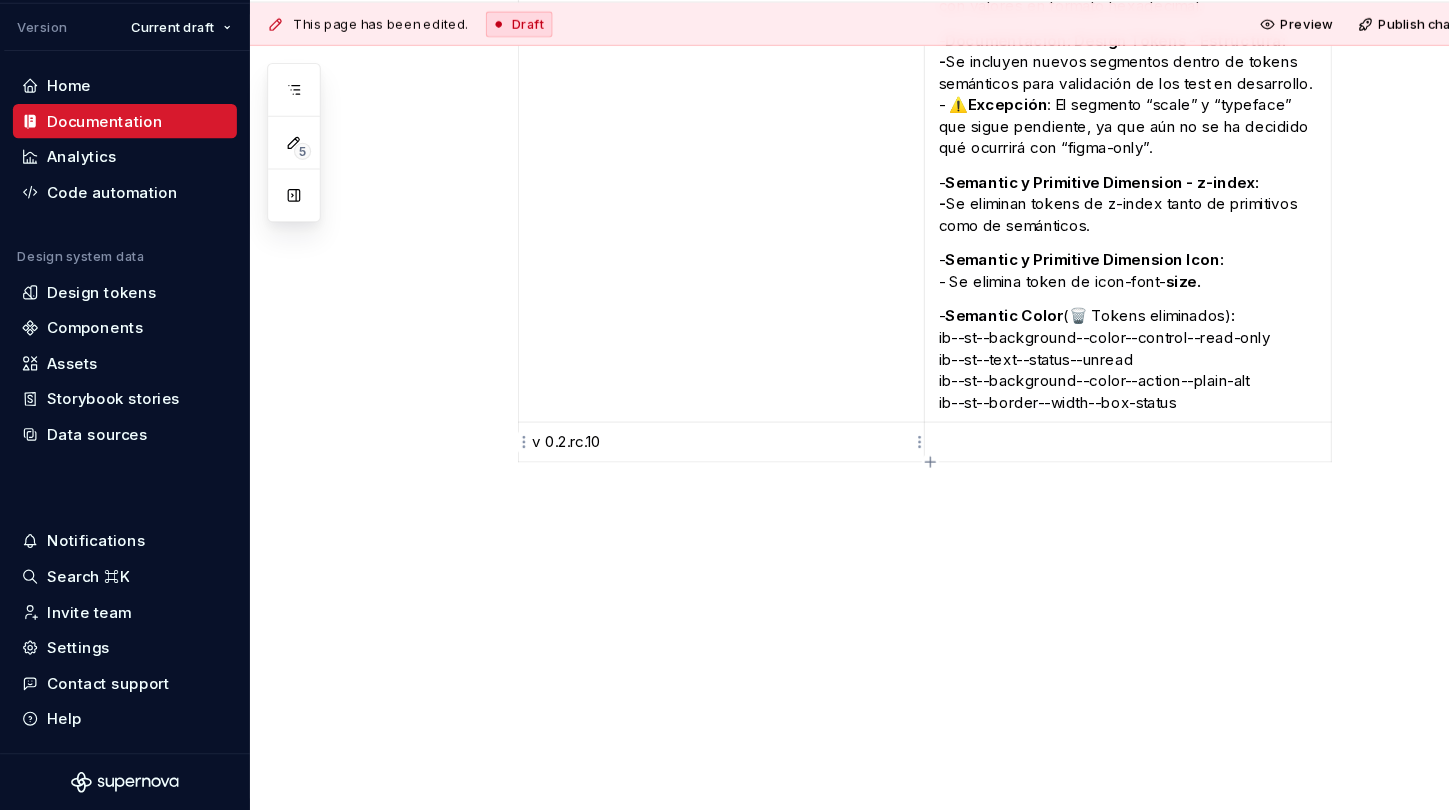click on "v 0.2.rc.10" at bounding box center (670, 468) 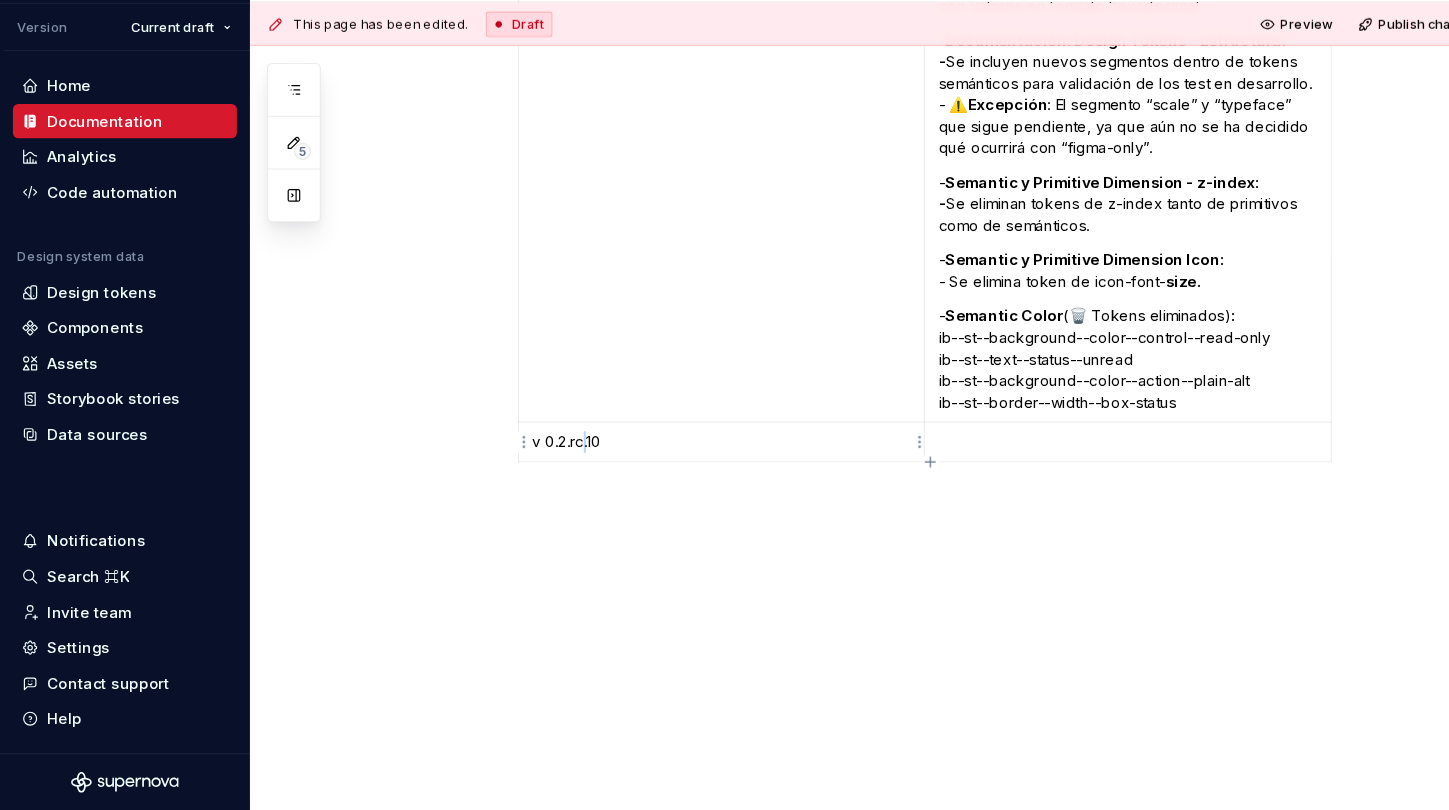 click on "v 0.2.rc.10" at bounding box center (670, 468) 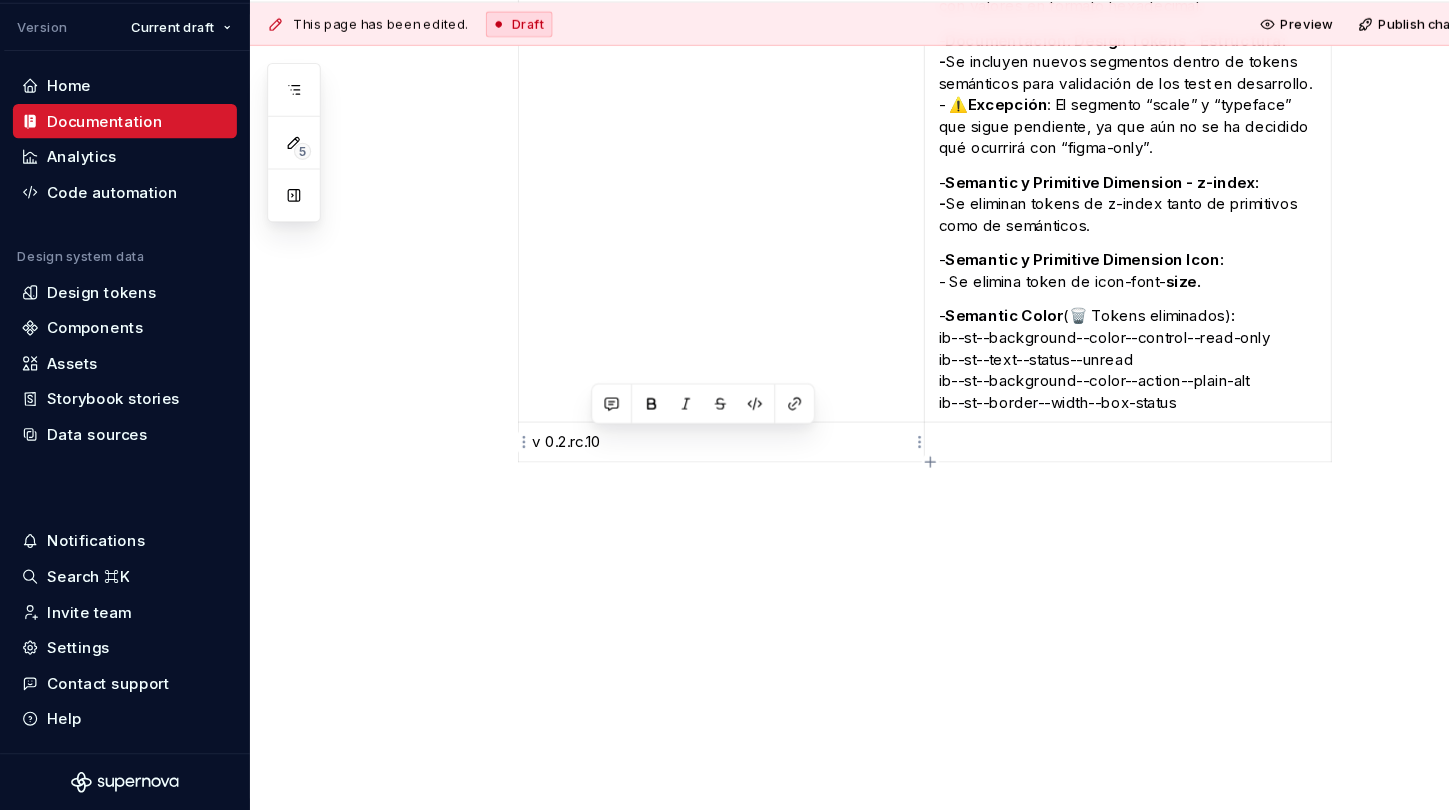 click on "v 0.2.rc.10" at bounding box center (670, 468) 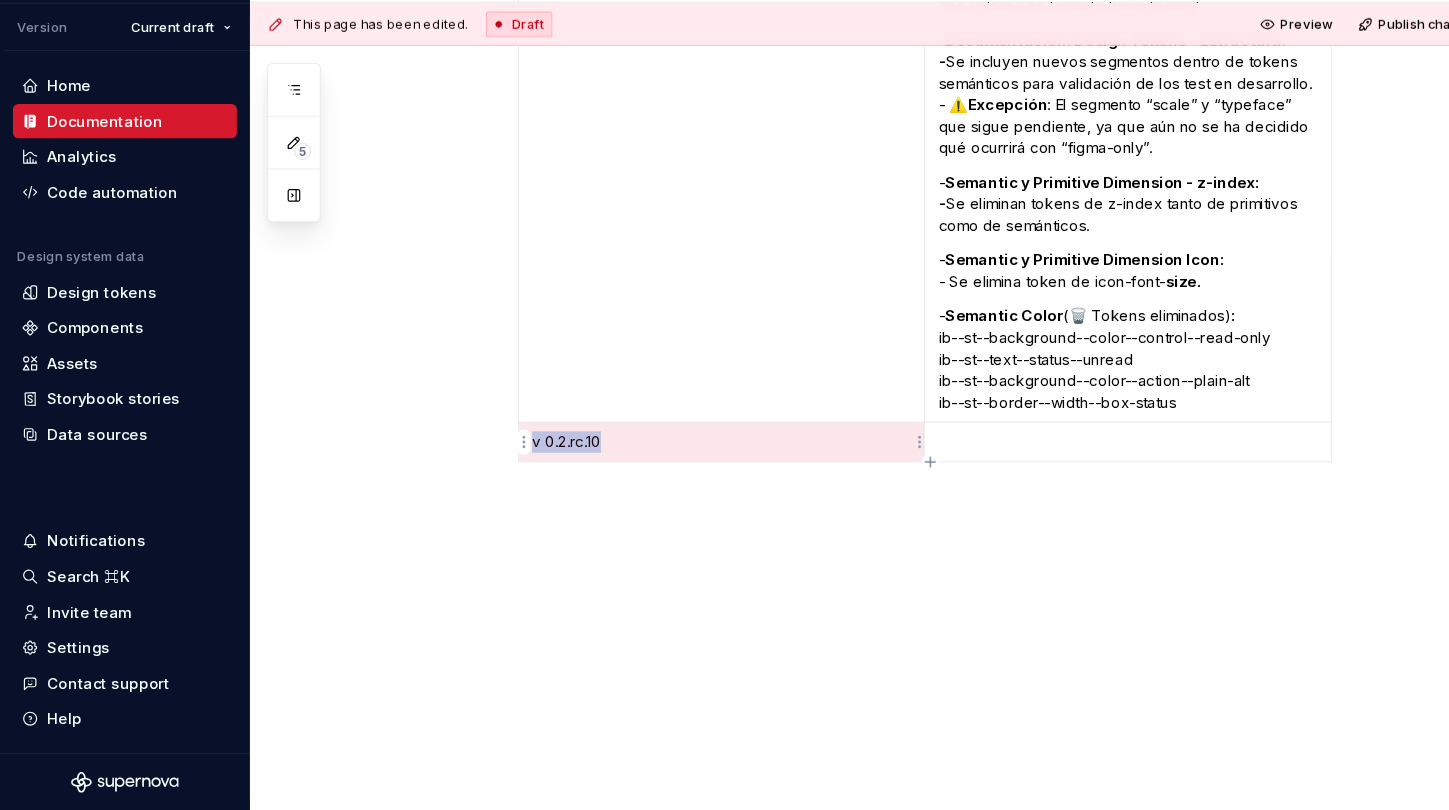 click on "v 0.2.rc.10" at bounding box center (670, 468) 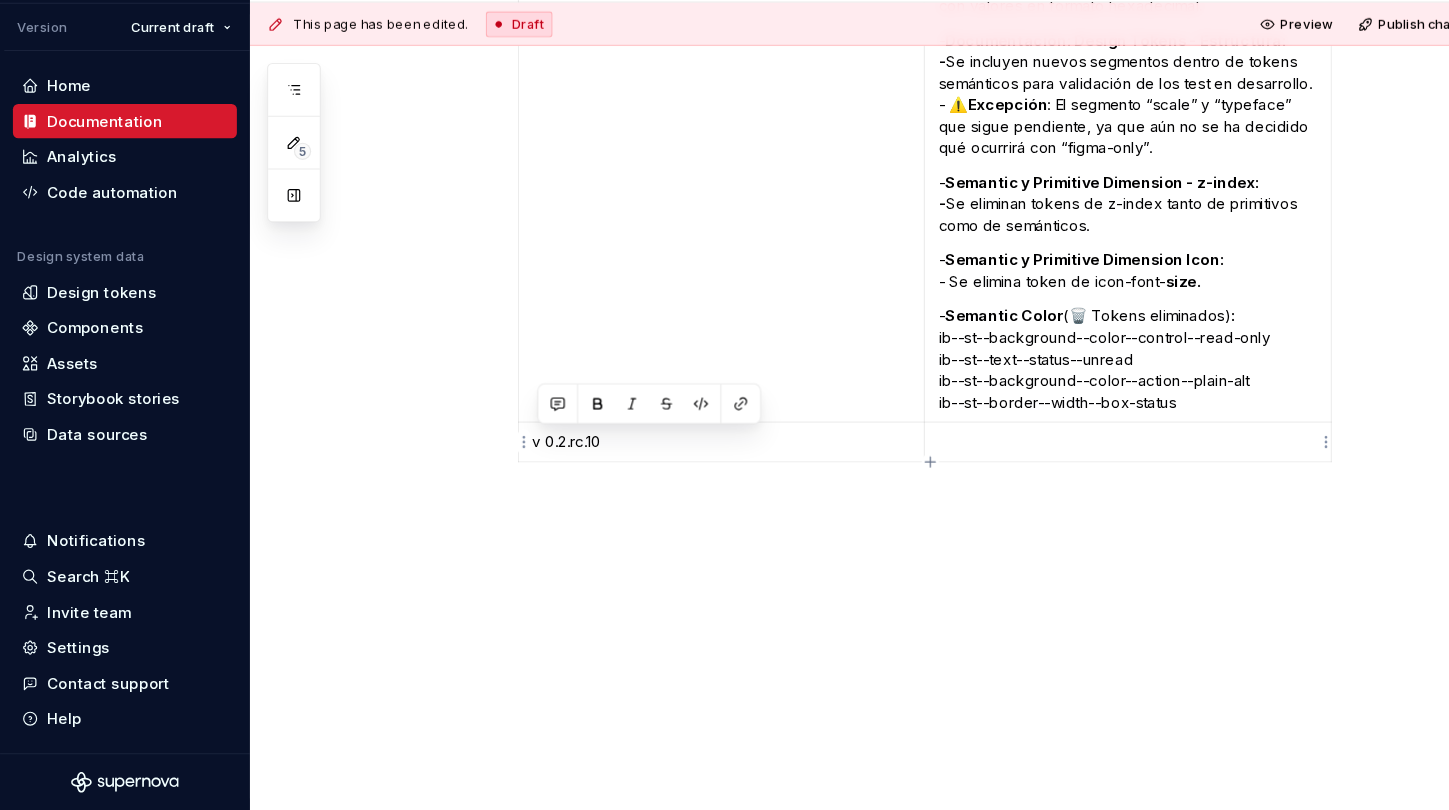 click at bounding box center [1047, 468] 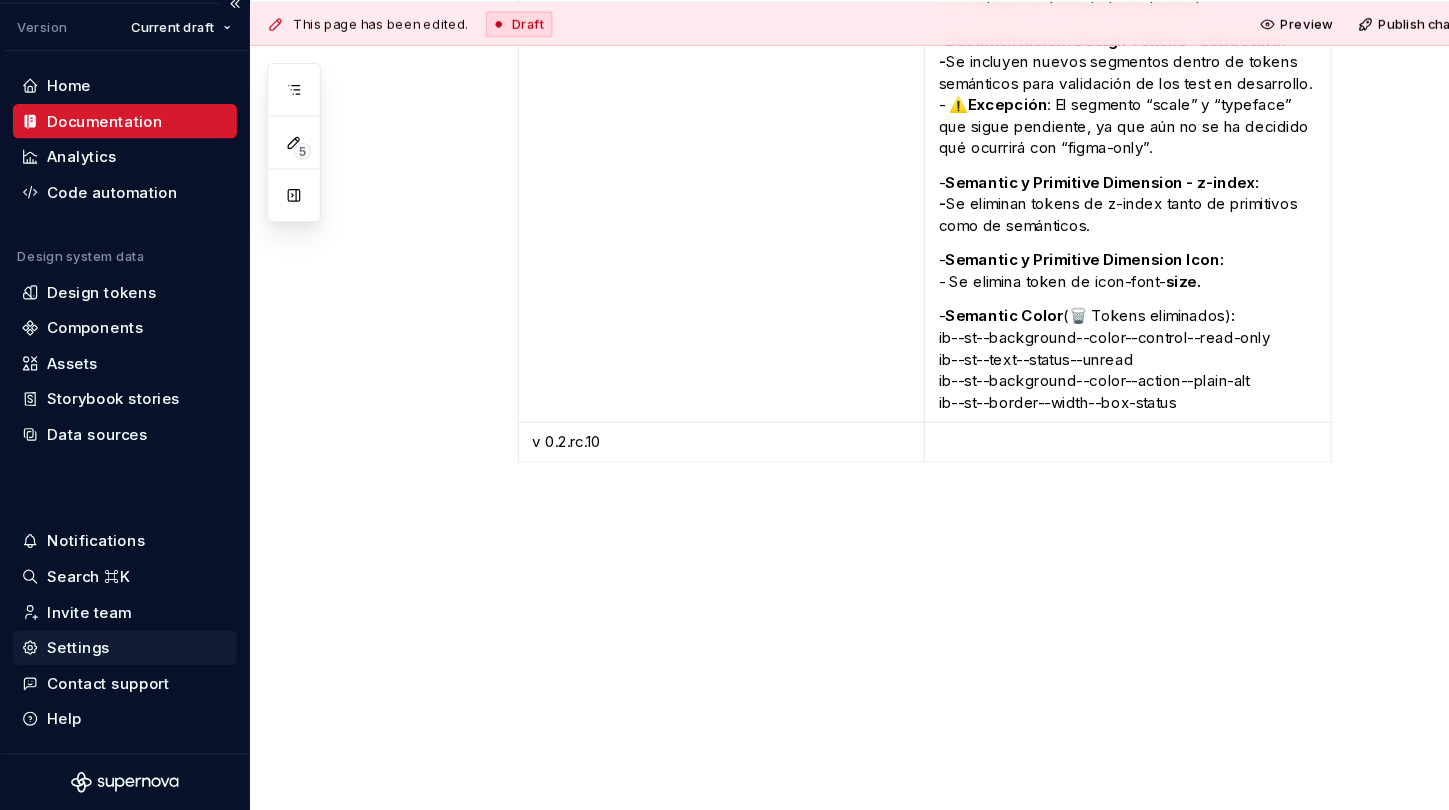 click on "Settings" at bounding box center [73, 659] 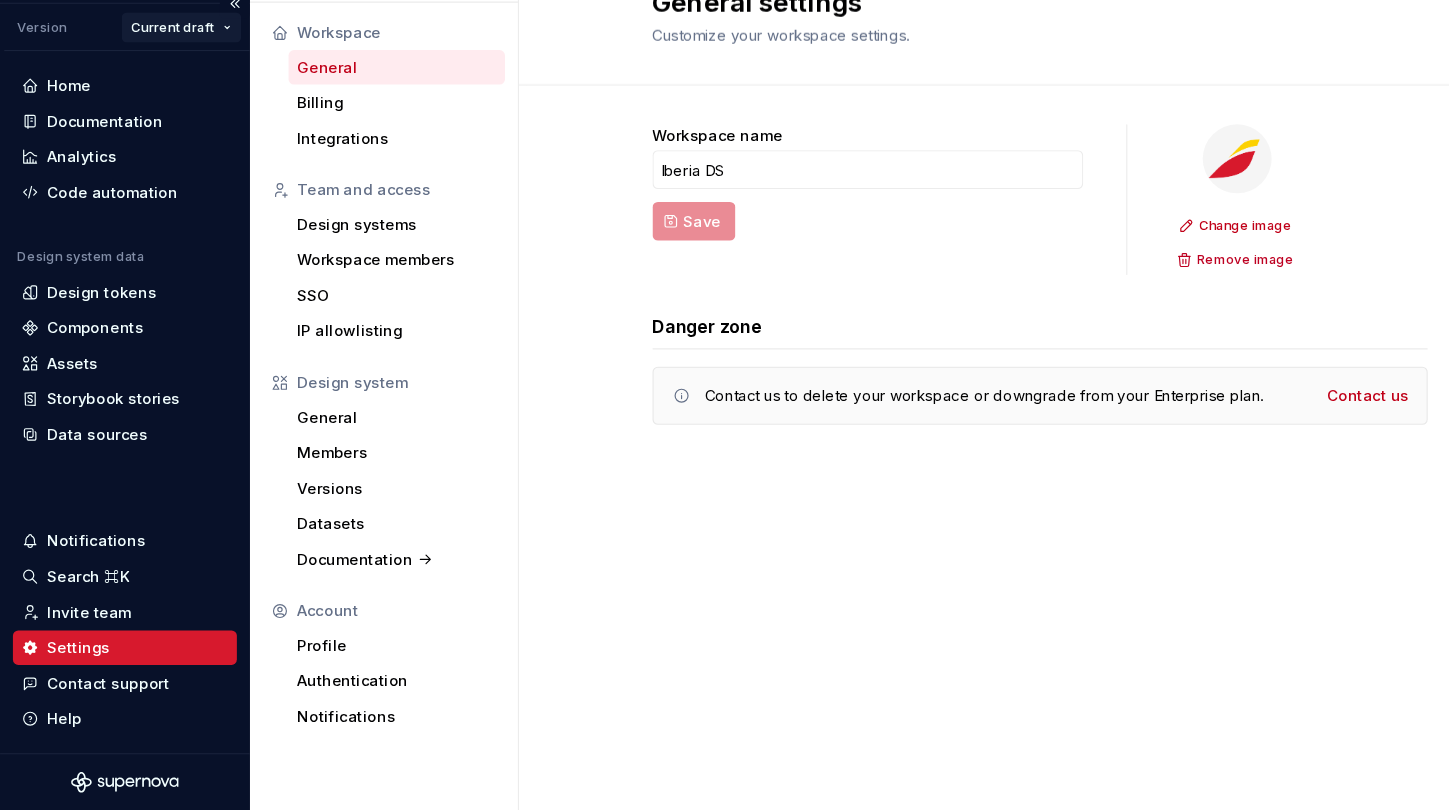 click on "Sistema de diseño Iberia V Version Current draft Home Documentation Analytics Code automation Design system data Design tokens Components Assets Storybook stories Data sources Notifications Search ⌘K Invite team Settings Contact support Help Settings Workspace General Billing Integrations Team and access Design systems Workspace members SSO IP allowlisting Design system General Members Versions Datasets Documentation Account Profile Authentication Notifications General settings Customize your workspace settings. Workspace name Iberia DS Save Change image Remove image Danger zone Contact us to delete your workspace or downgrade from your Enterprise plan. Contact us   *" at bounding box center [724, 405] 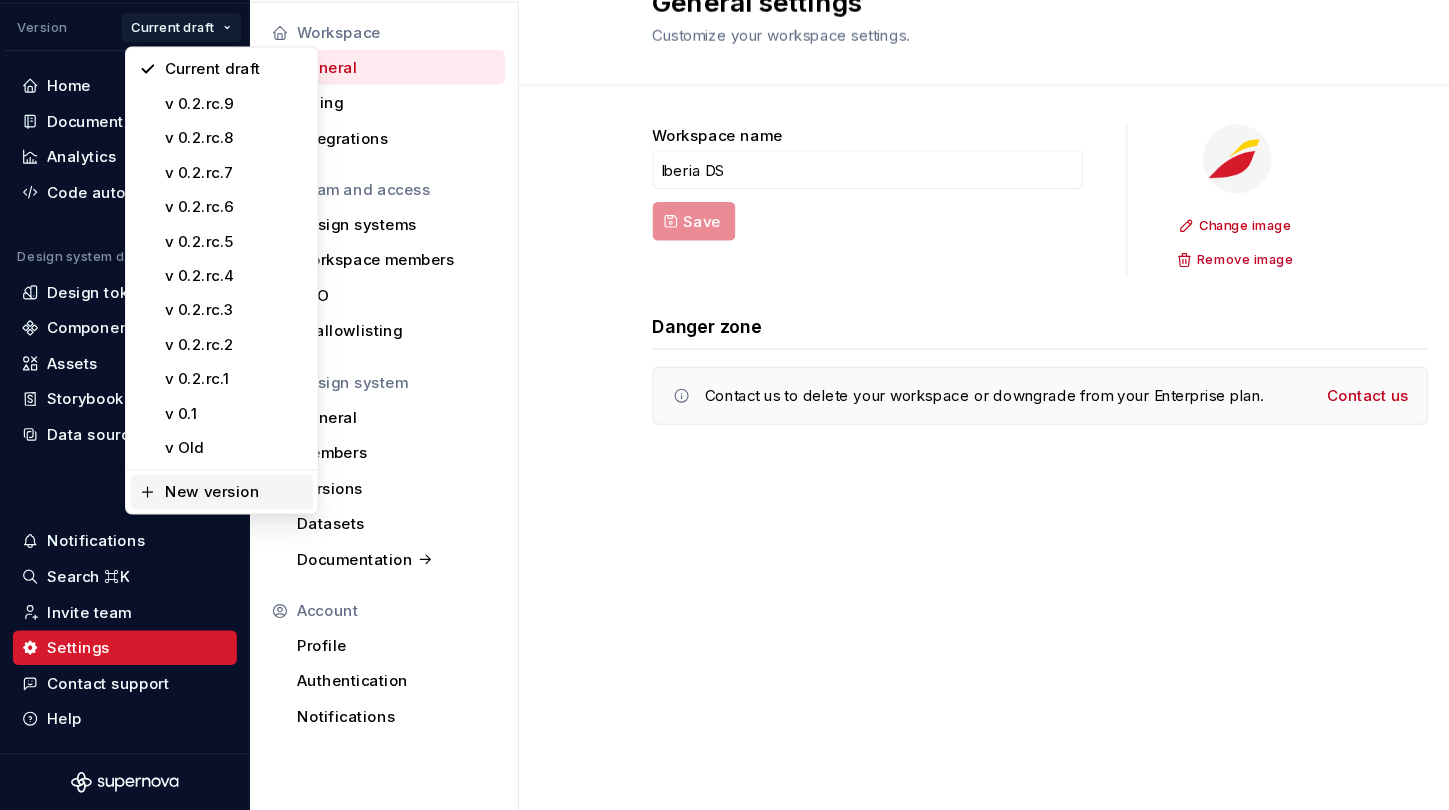 click on "New version" at bounding box center (218, 515) 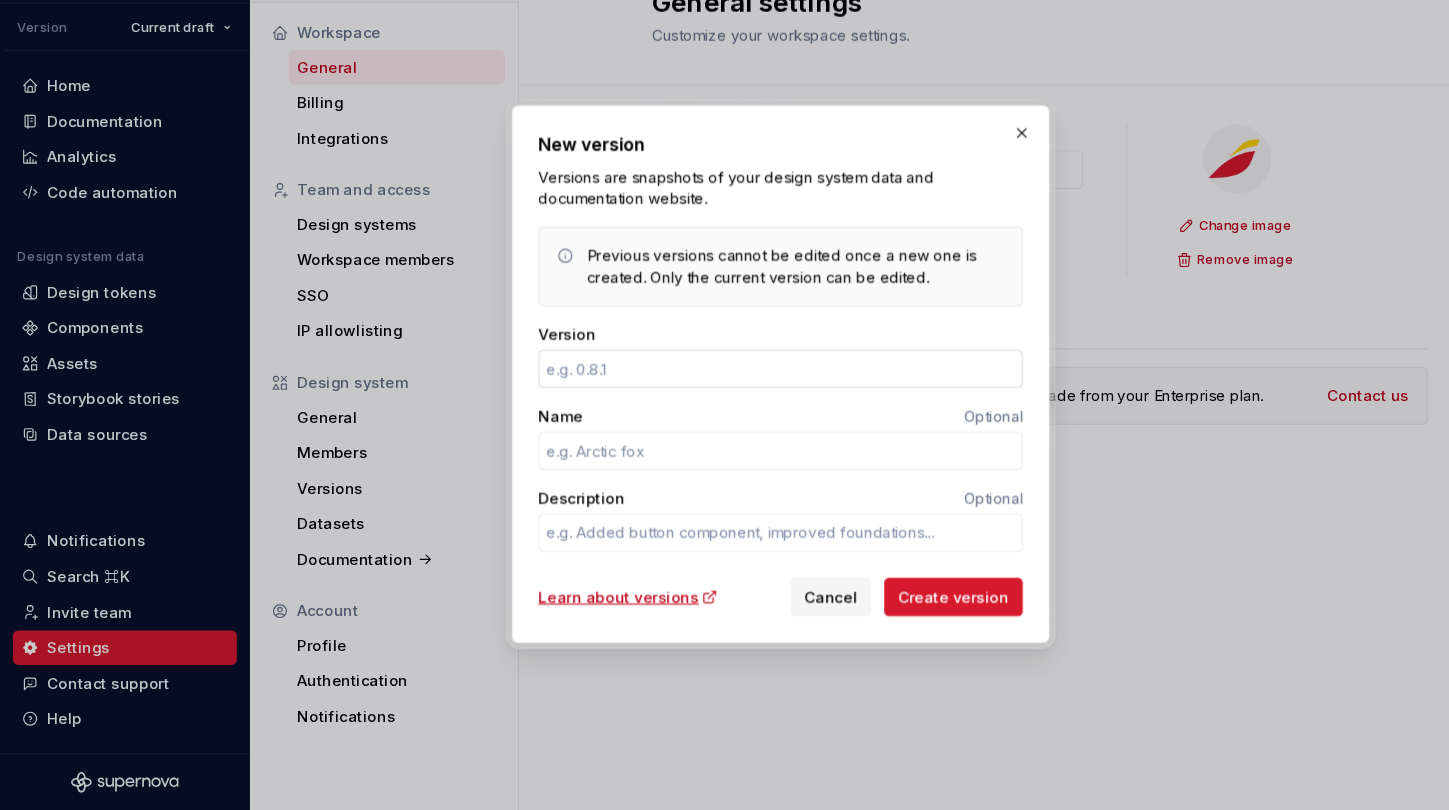 click on "Version" at bounding box center (725, 400) 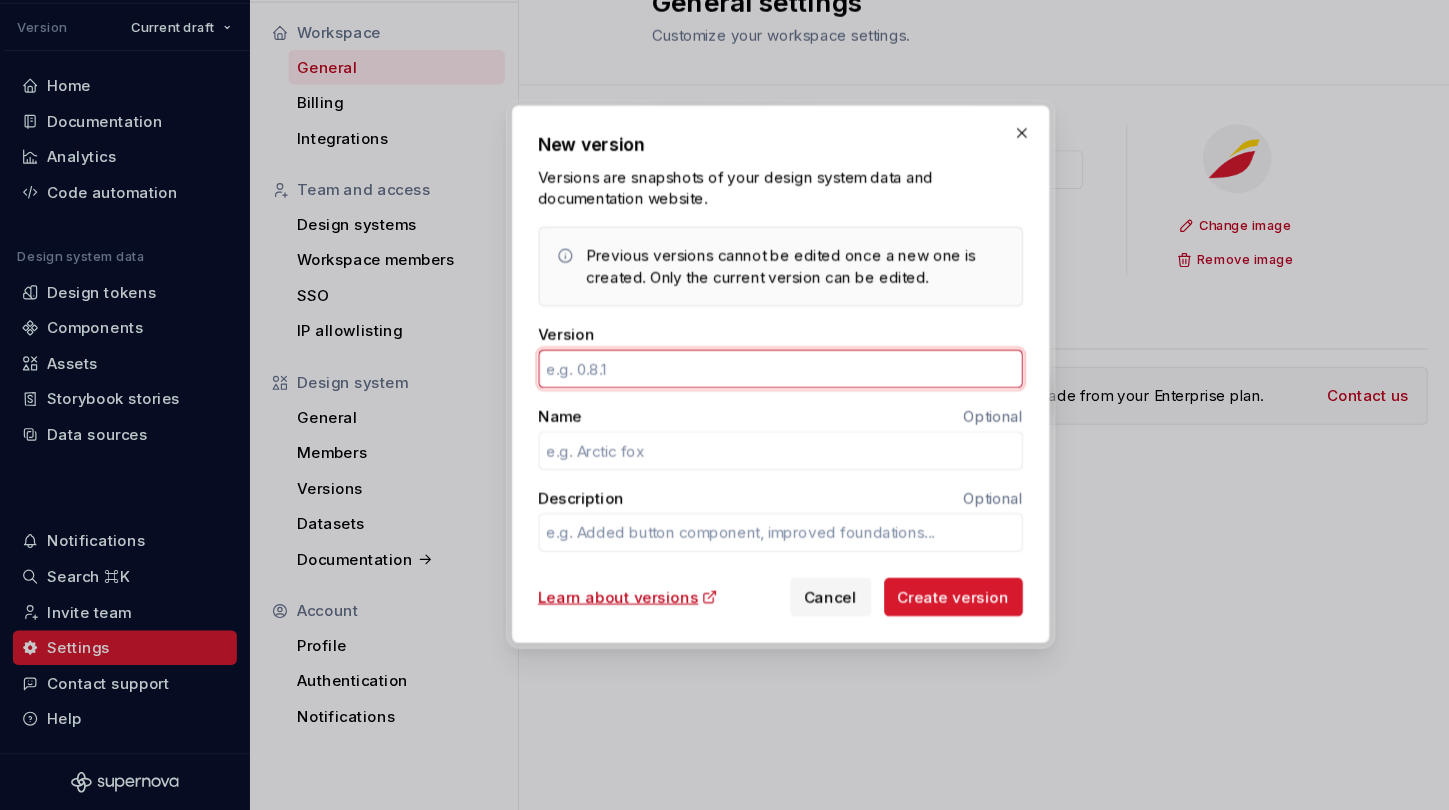 type on "*" 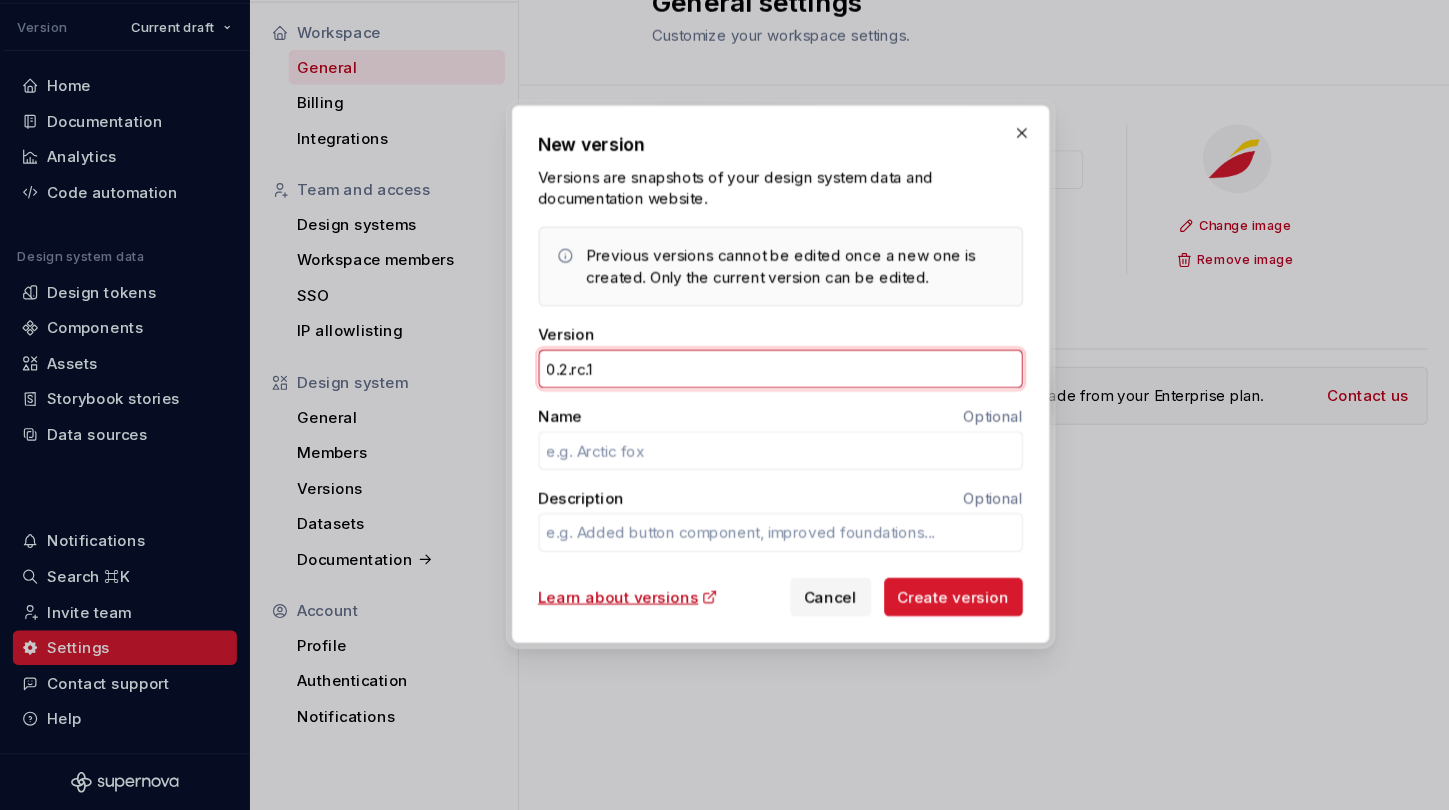 type on "*" 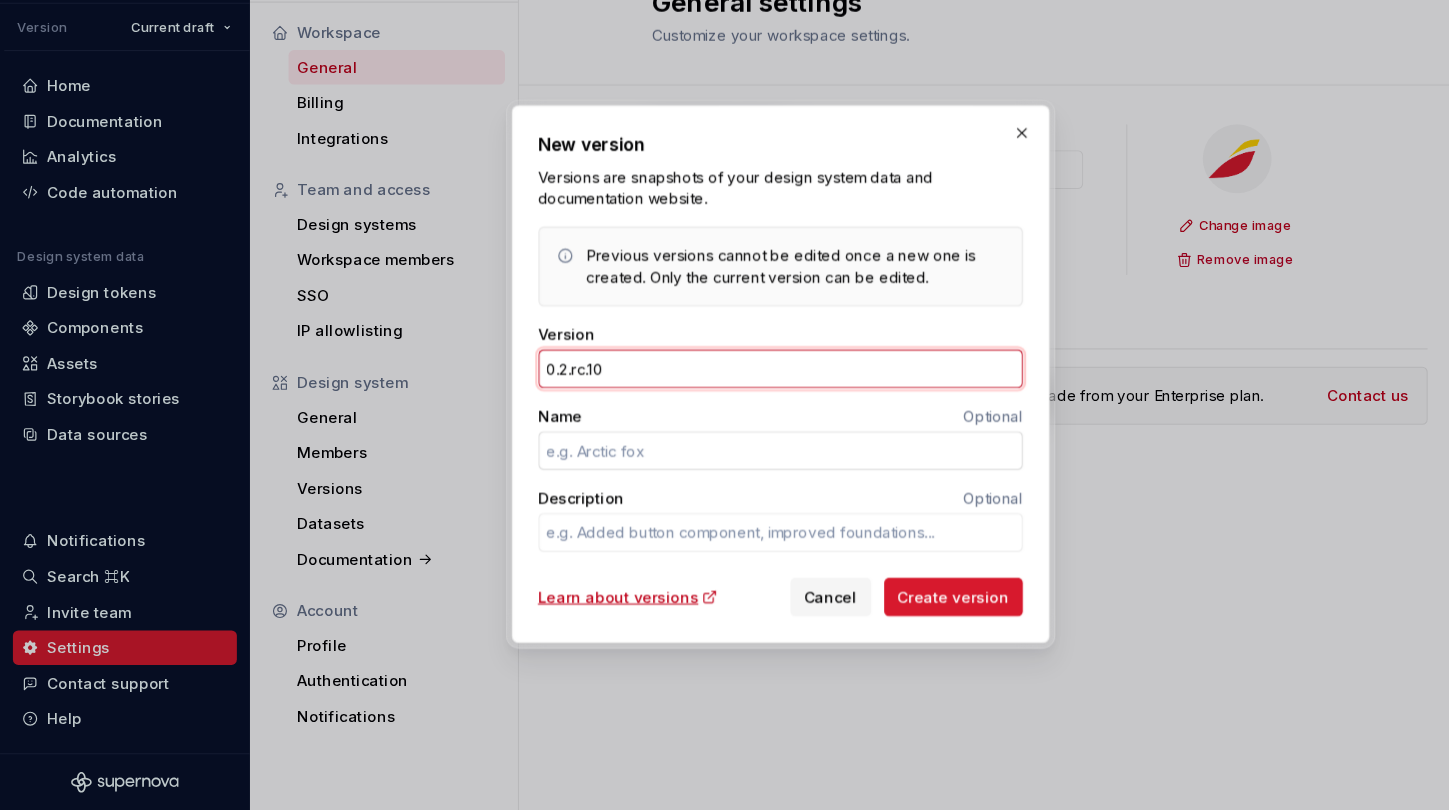type on "0.2.rc.10" 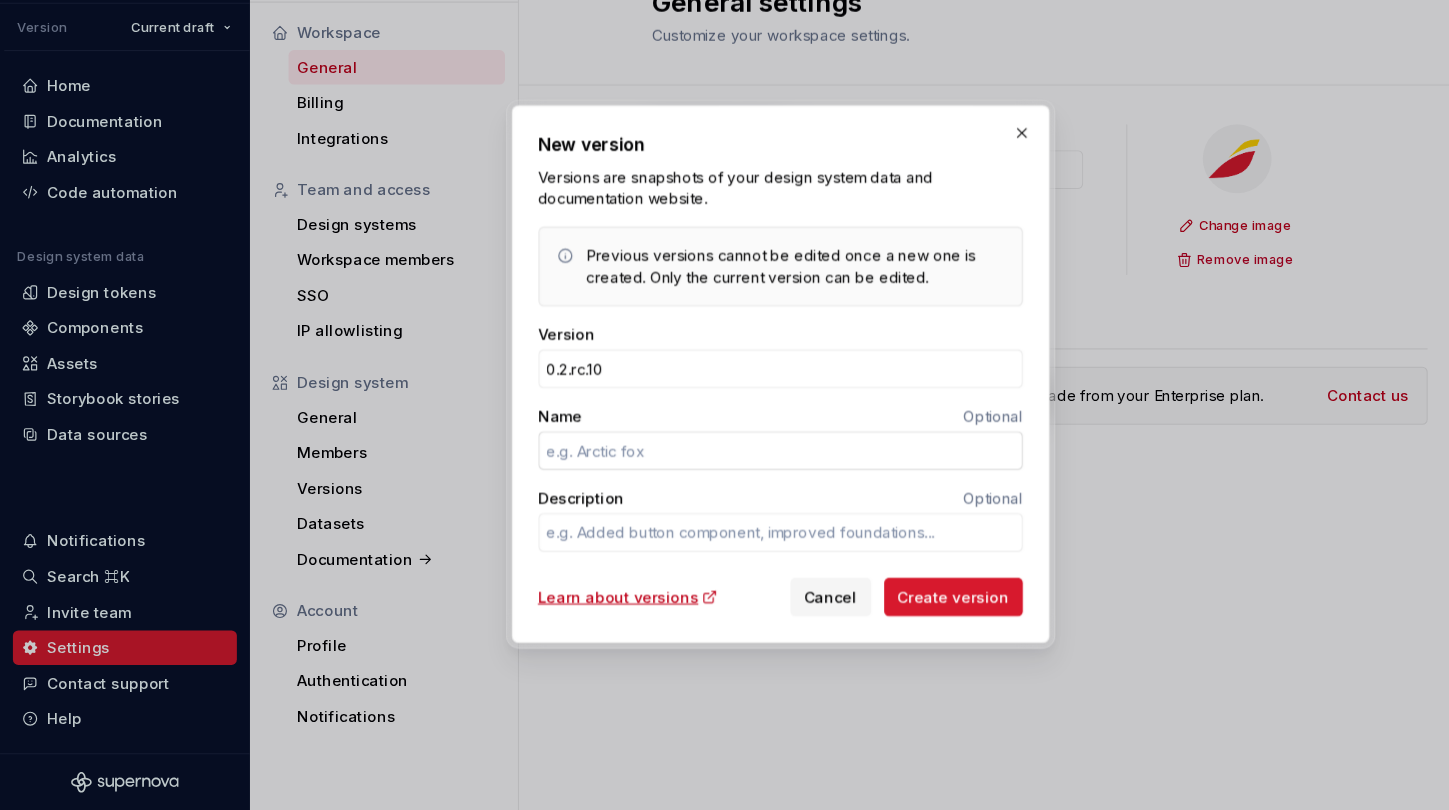 click on "Name" at bounding box center [725, 476] 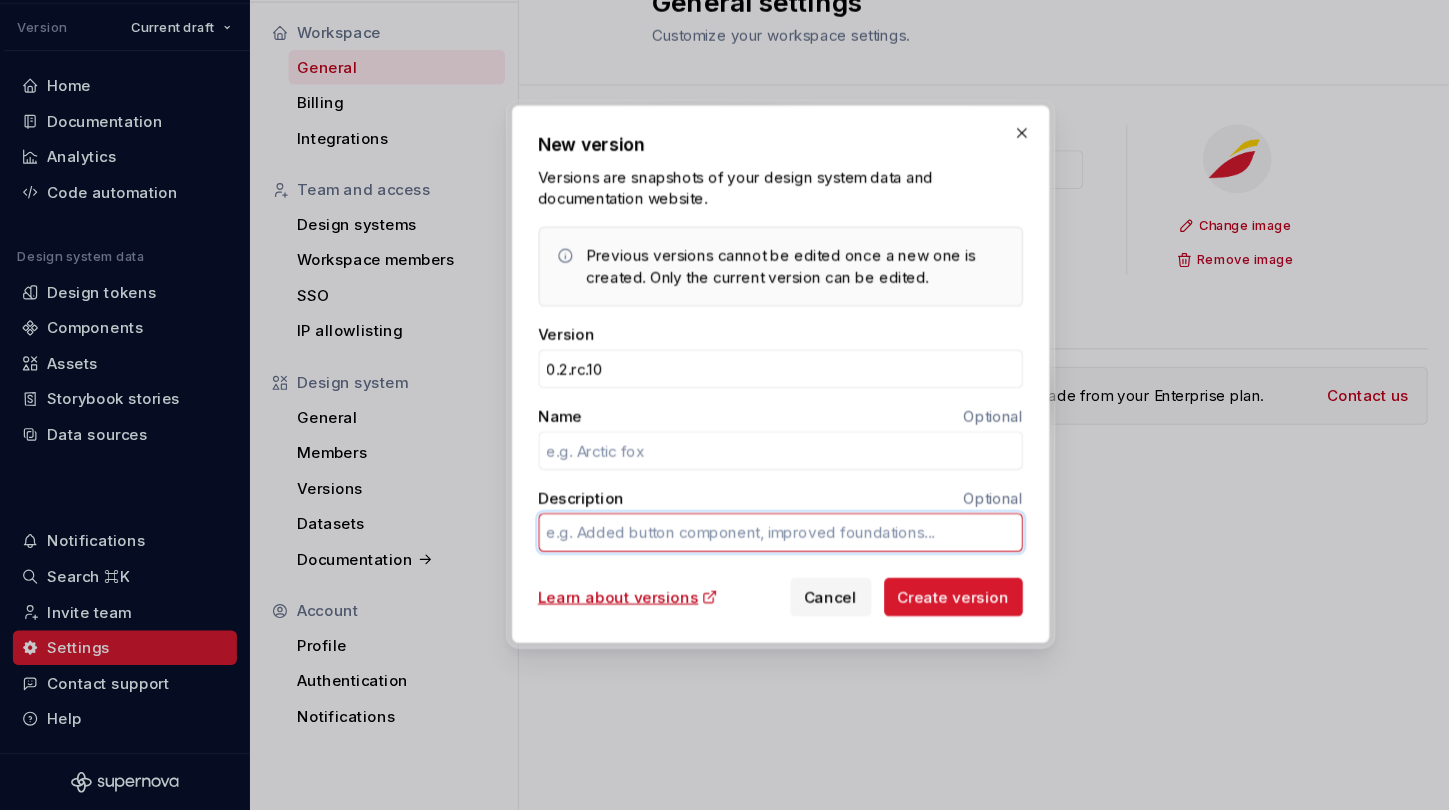 click on "Description" at bounding box center [725, 552] 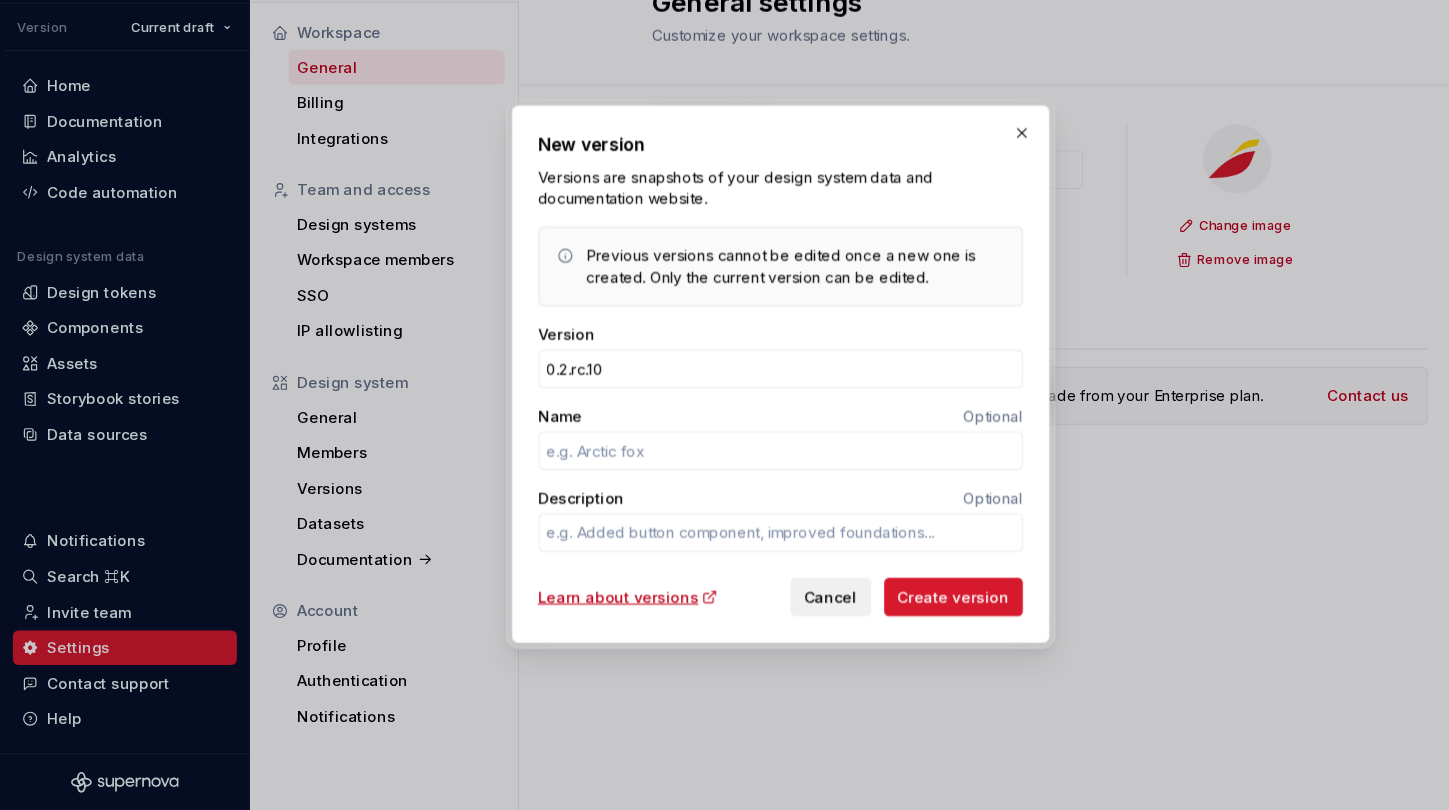 click on "Cancel" at bounding box center (771, 612) 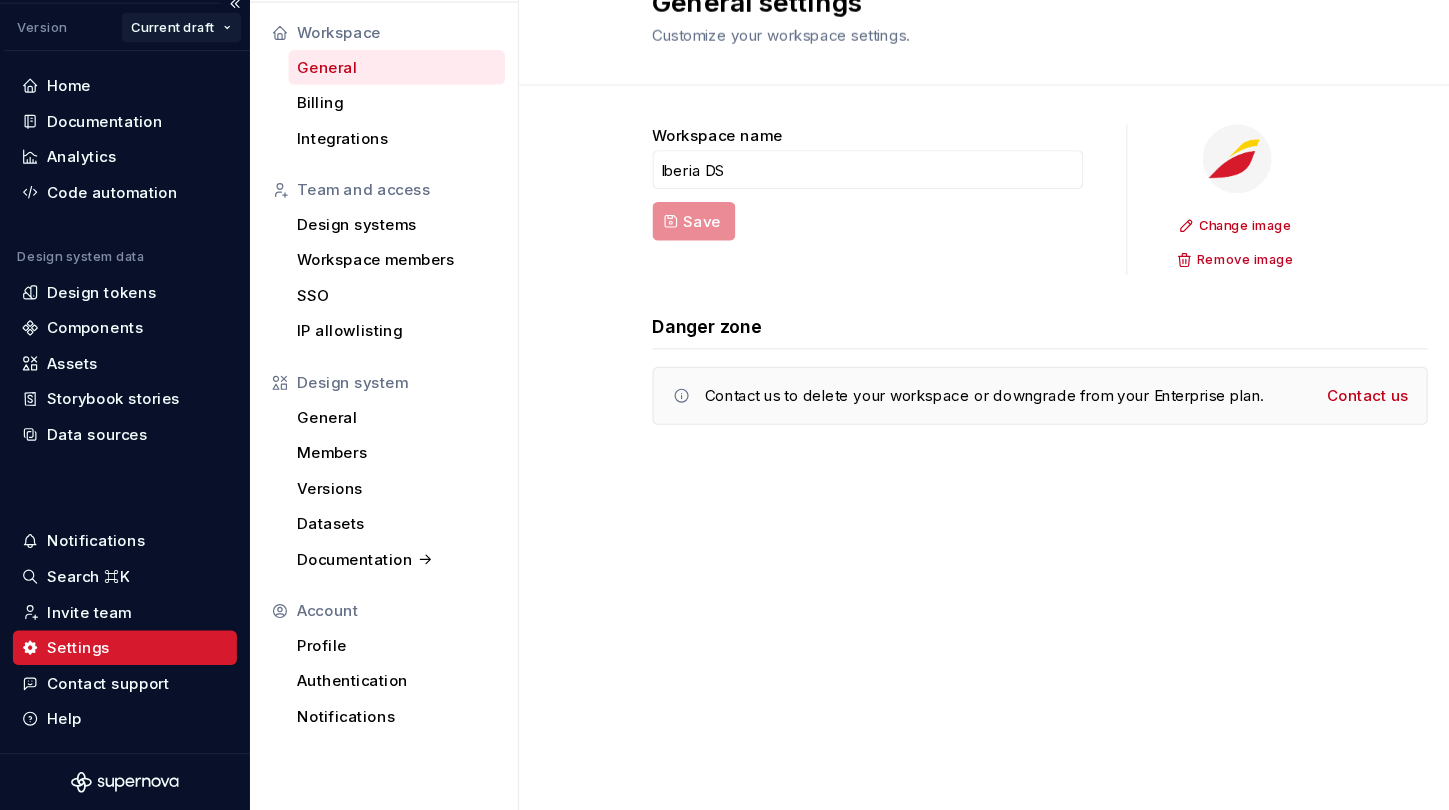 click on "Sistema de diseño Iberia V Version Current draft Home Documentation Analytics Code automation Design system data Design tokens Components Assets Storybook stories Data sources Notifications Search ⌘K Invite team Settings Contact support Help Settings Workspace General Billing Integrations Team and access Design systems Workspace members SSO IP allowlisting Design system General Members Versions Datasets Documentation Account Profile Authentication Notifications General settings Customize your workspace settings. Workspace name Iberia DS Save Change image Remove image Danger zone Contact us to delete your workspace or downgrade from your Enterprise plan. Contact us   *" at bounding box center (724, 405) 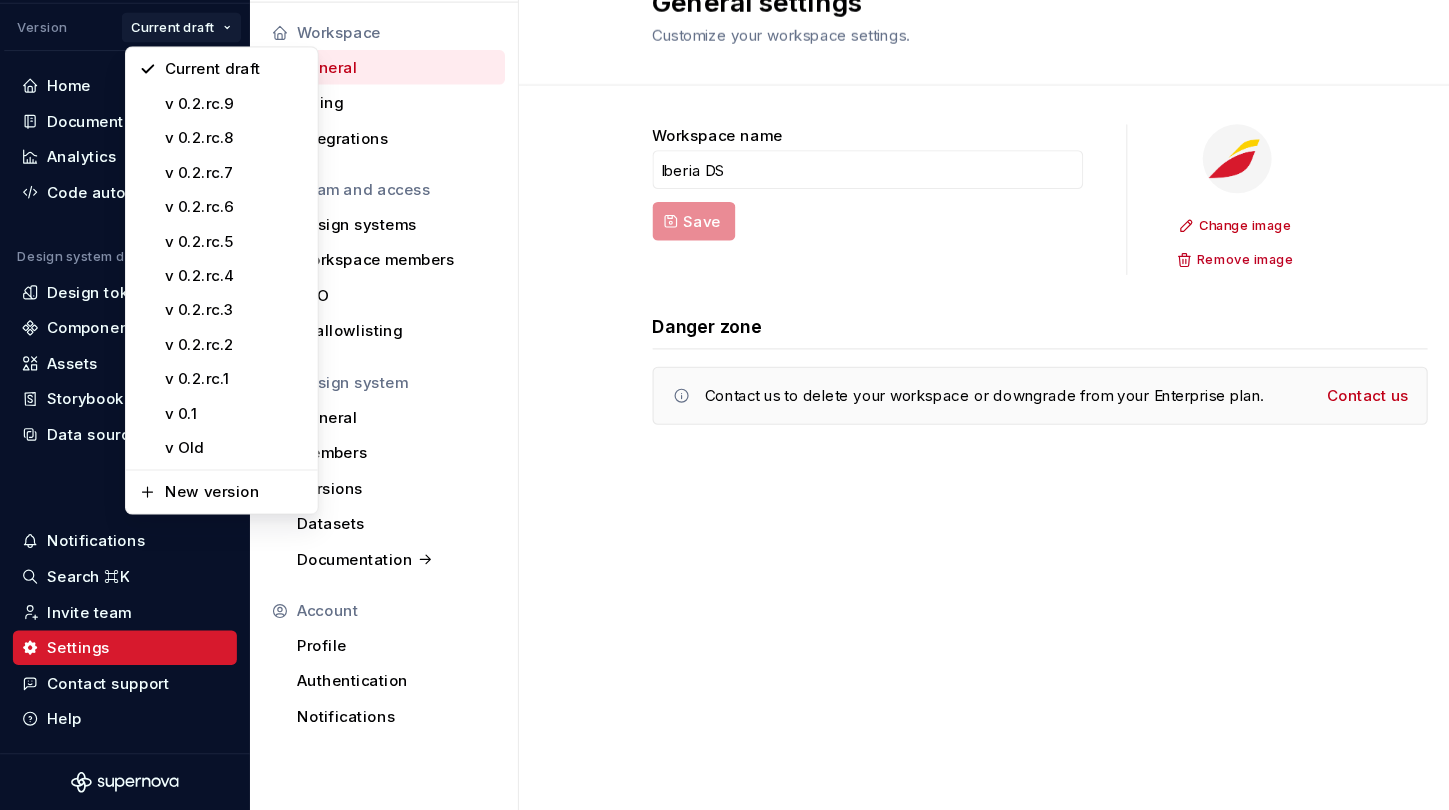 click on "Sistema de diseño Iberia V Version Current draft Home Documentation Analytics Code automation Design system data Design tokens Components Assets Storybook stories Data sources Notifications Search ⌘K Invite team Settings Contact support Help Settings Workspace General Billing Integrations Team and access Design systems Workspace members SSO IP allowlisting Design system General Members Versions Datasets Documentation Account Profile Authentication Notifications General settings Customize your workspace settings. Workspace name Iberia DS Save Change image Remove image Danger zone Contact us to delete your workspace or downgrade from your Enterprise plan. Contact us   * Current draft v 0.2.rc.9 v 0.2.rc.8 v 0.2.rc.7 v 0.2.rc.6 v 0.2.rc.5 v 0.2.rc.4 v 0.2.rc.3 v 0.2.rc.2 v 0.2.rc.1 v 0.1 v Old New version" at bounding box center (724, 405) 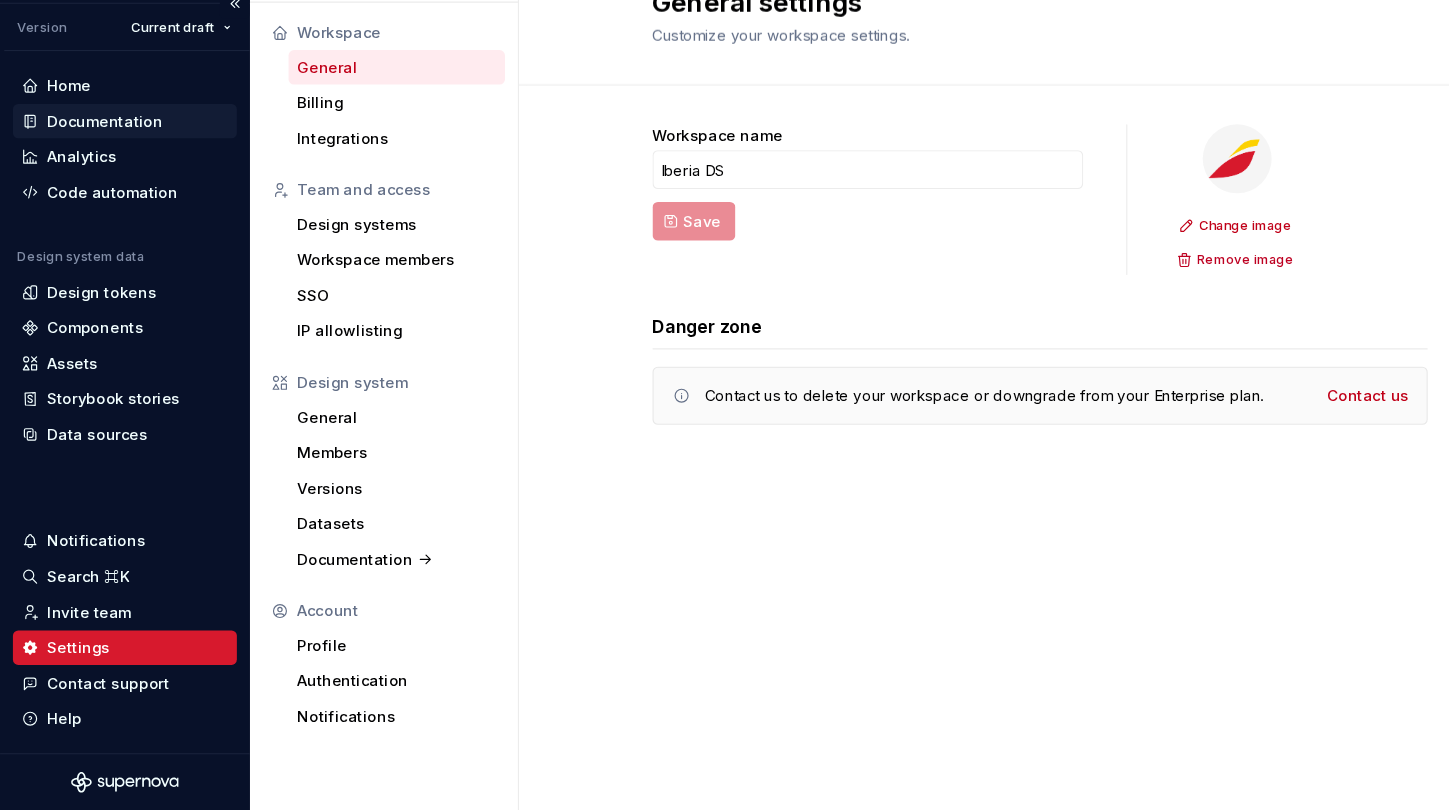 click on "Documentation" at bounding box center (97, 170) 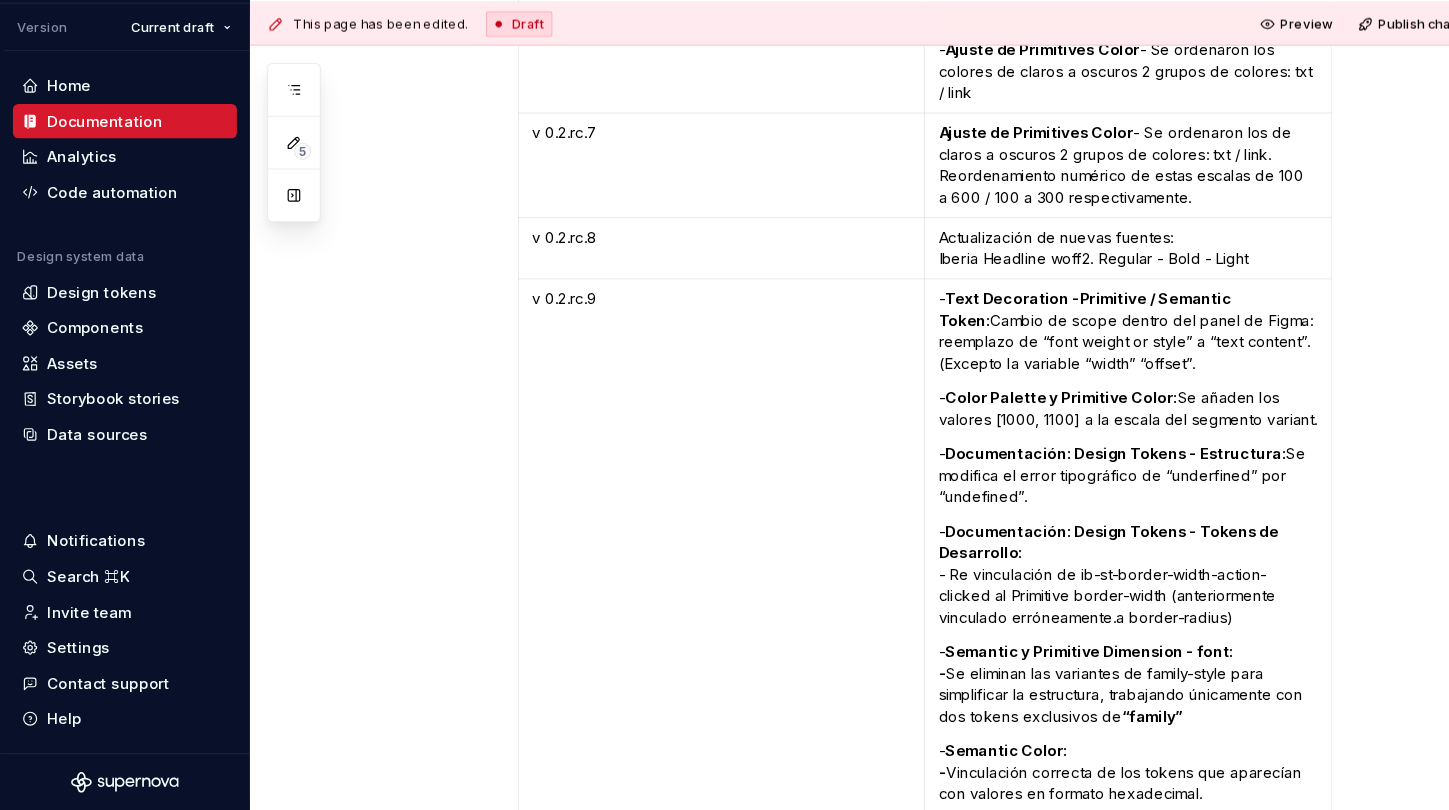 scroll, scrollTop: 2139, scrollLeft: 0, axis: vertical 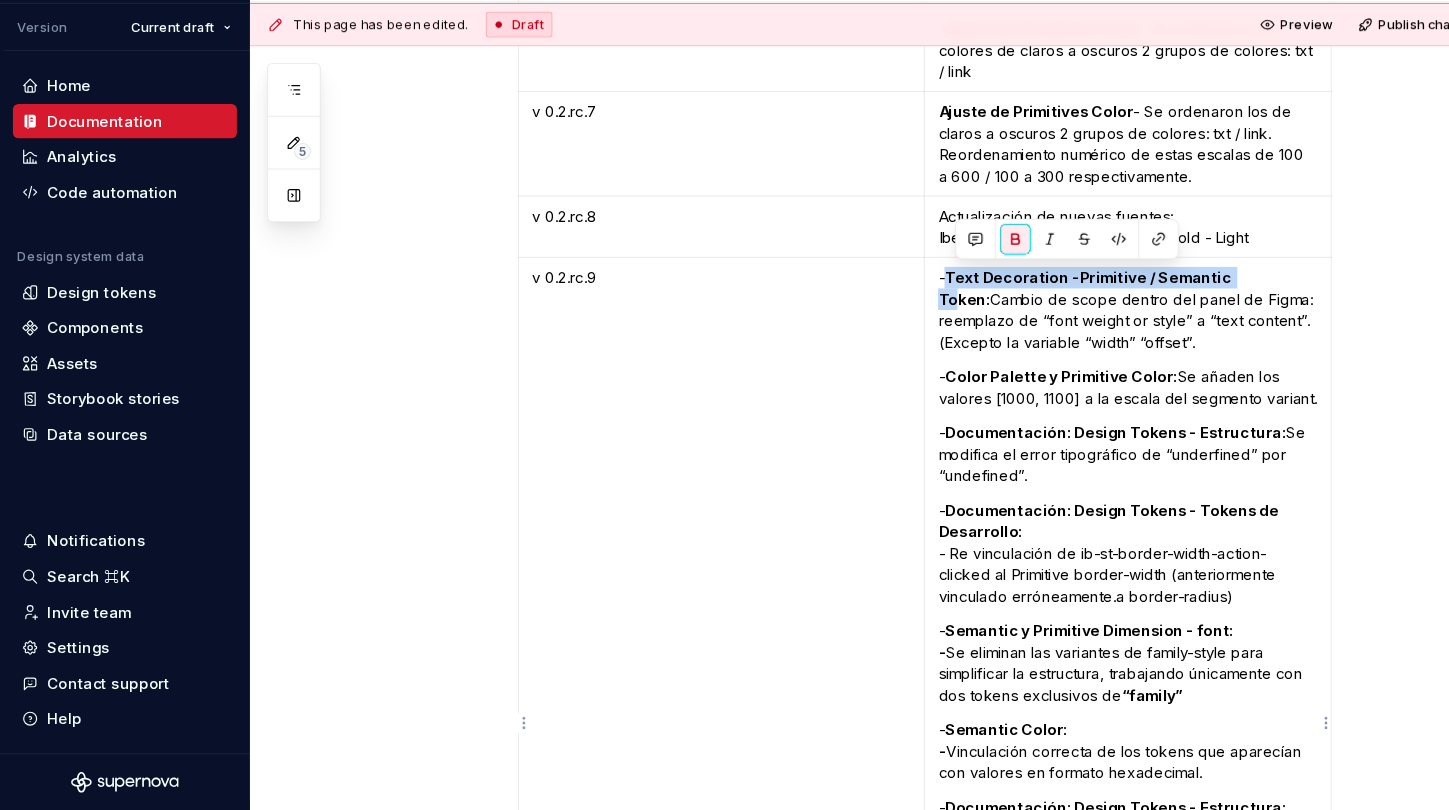drag, startPoint x: 890, startPoint y: 316, endPoint x: 1161, endPoint y: 319, distance: 271.0166 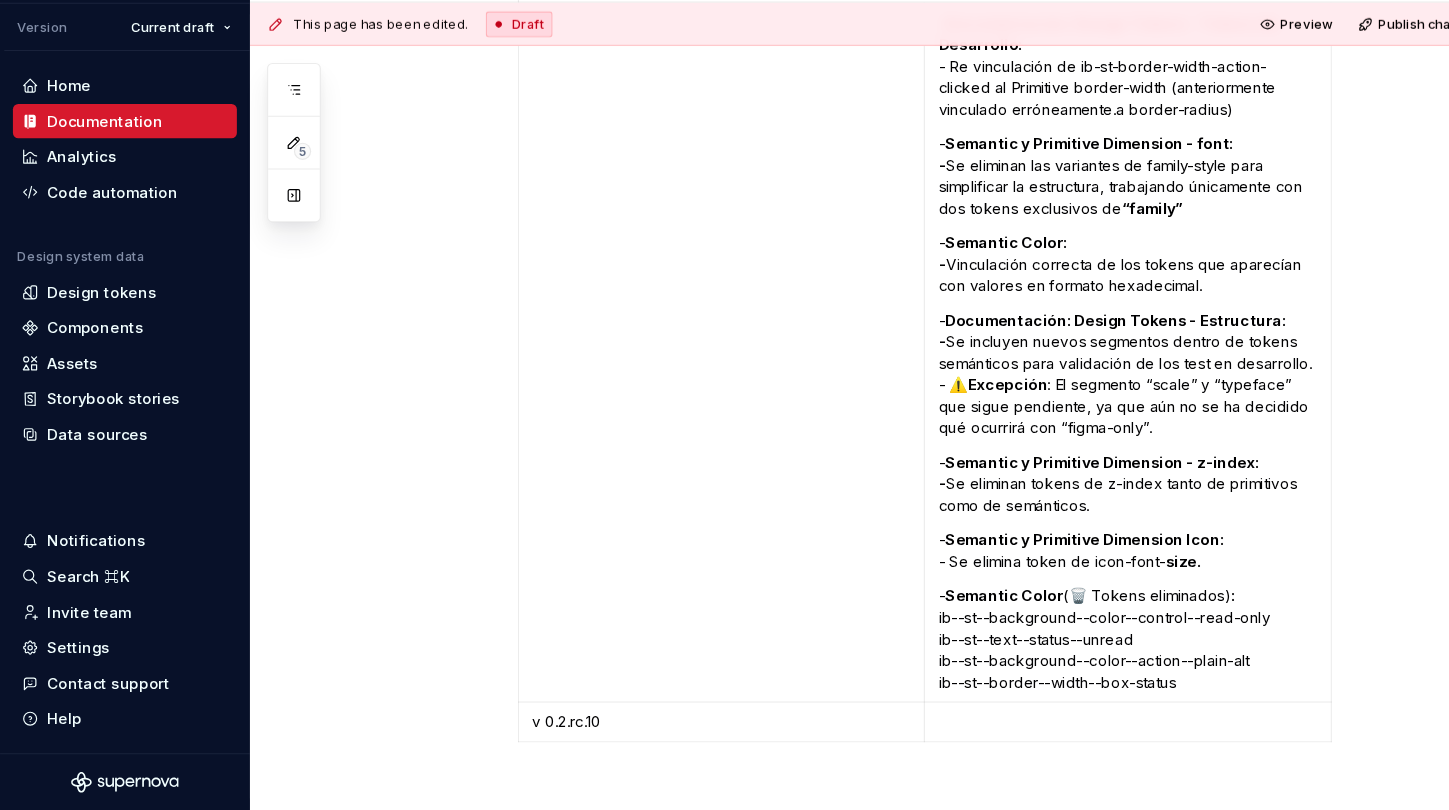 scroll, scrollTop: 2609, scrollLeft: 0, axis: vertical 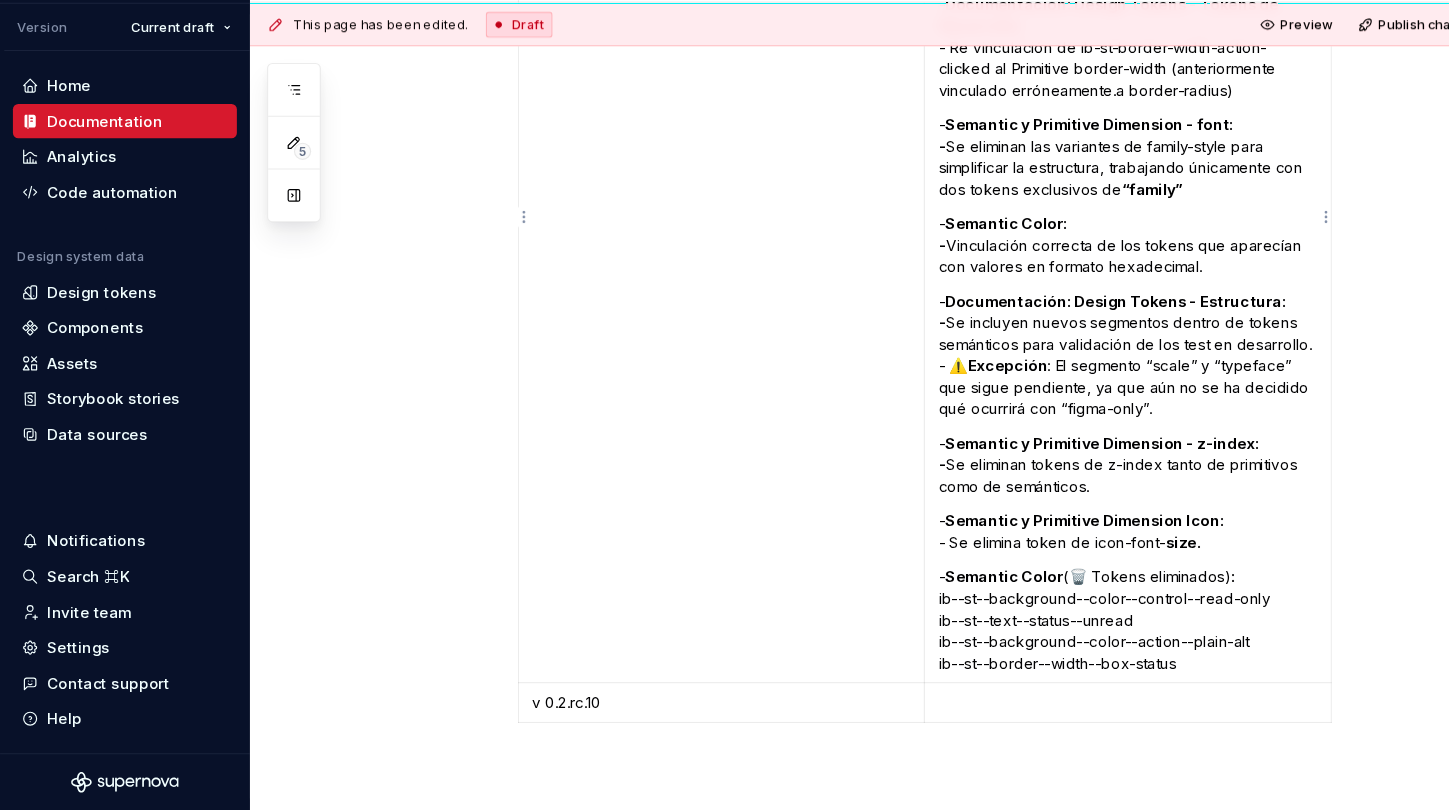 click on "-  Documentación: Design Tokens - Estructura:  - Se incluyen nuevos segmentos dentro de tokens semánticos para validación de los test en desarrollo. - ⚠️  Excepción : El segmento “scale” y “typeface” que sigue pendiente, ya que aún no se ha decidido qué ocurrirá con “figma-only”." at bounding box center [1047, 387] 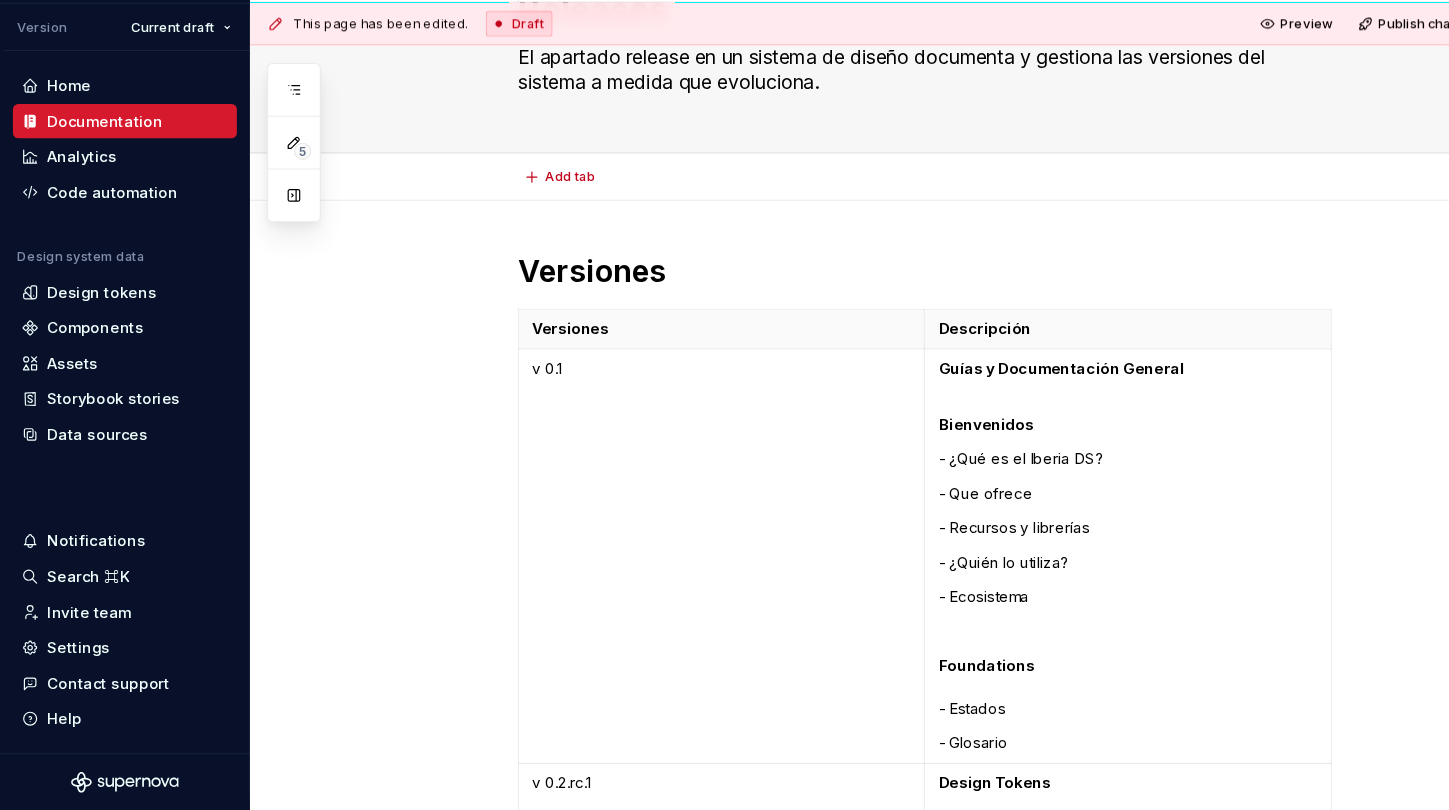 scroll, scrollTop: 0, scrollLeft: 0, axis: both 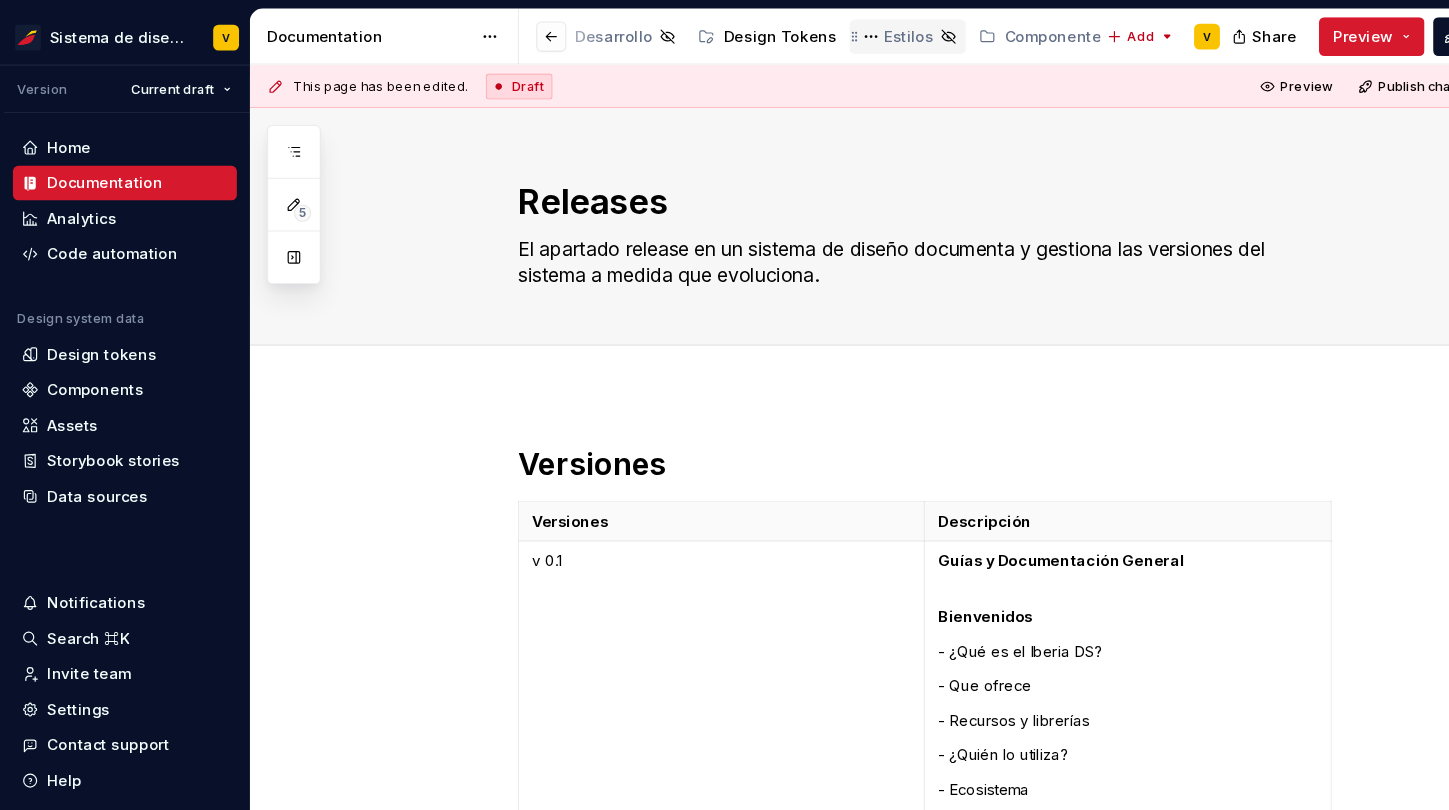 click on "Estilos" at bounding box center (844, 34) 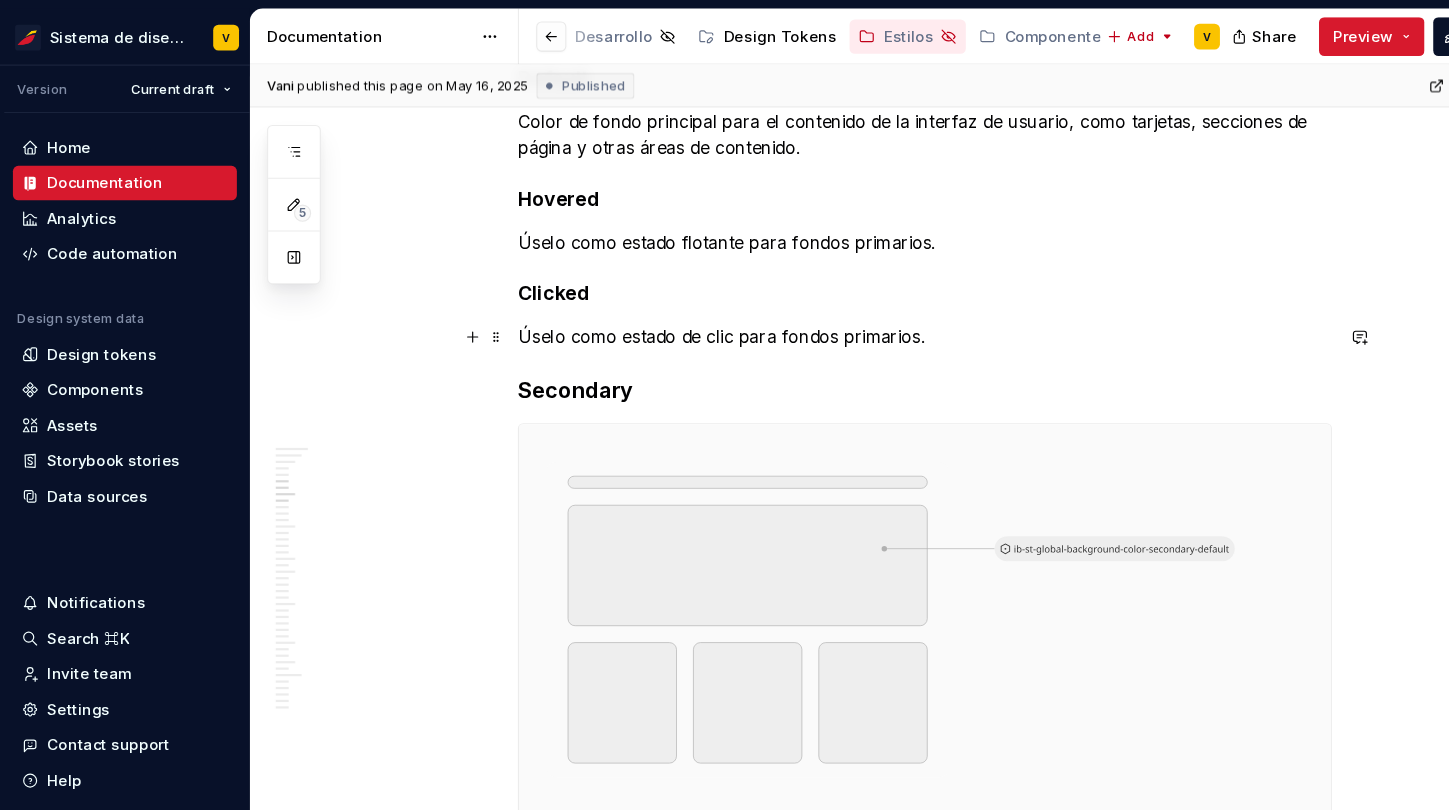 scroll, scrollTop: 1409, scrollLeft: 0, axis: vertical 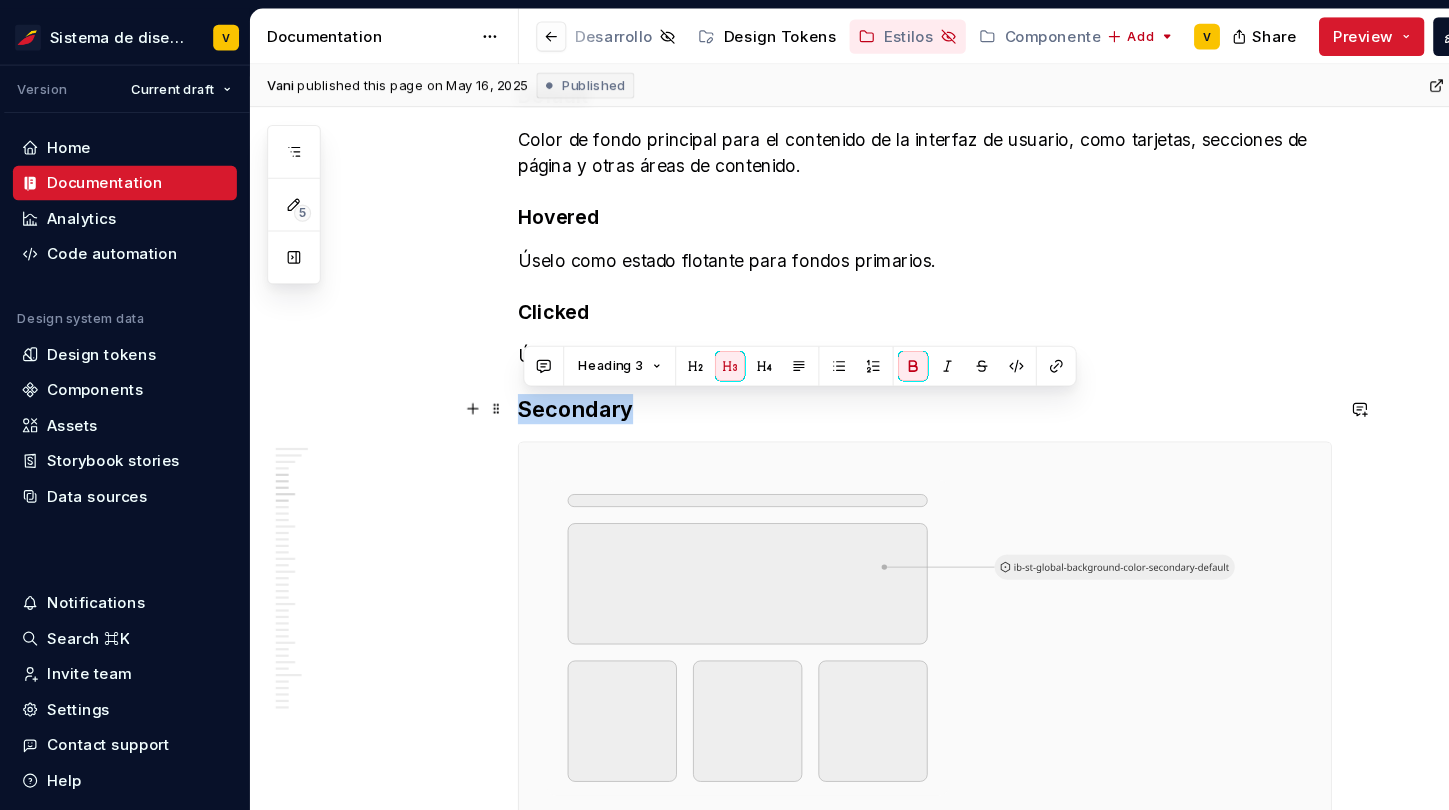 drag, startPoint x: 489, startPoint y: 377, endPoint x: 621, endPoint y: 378, distance: 132.00378 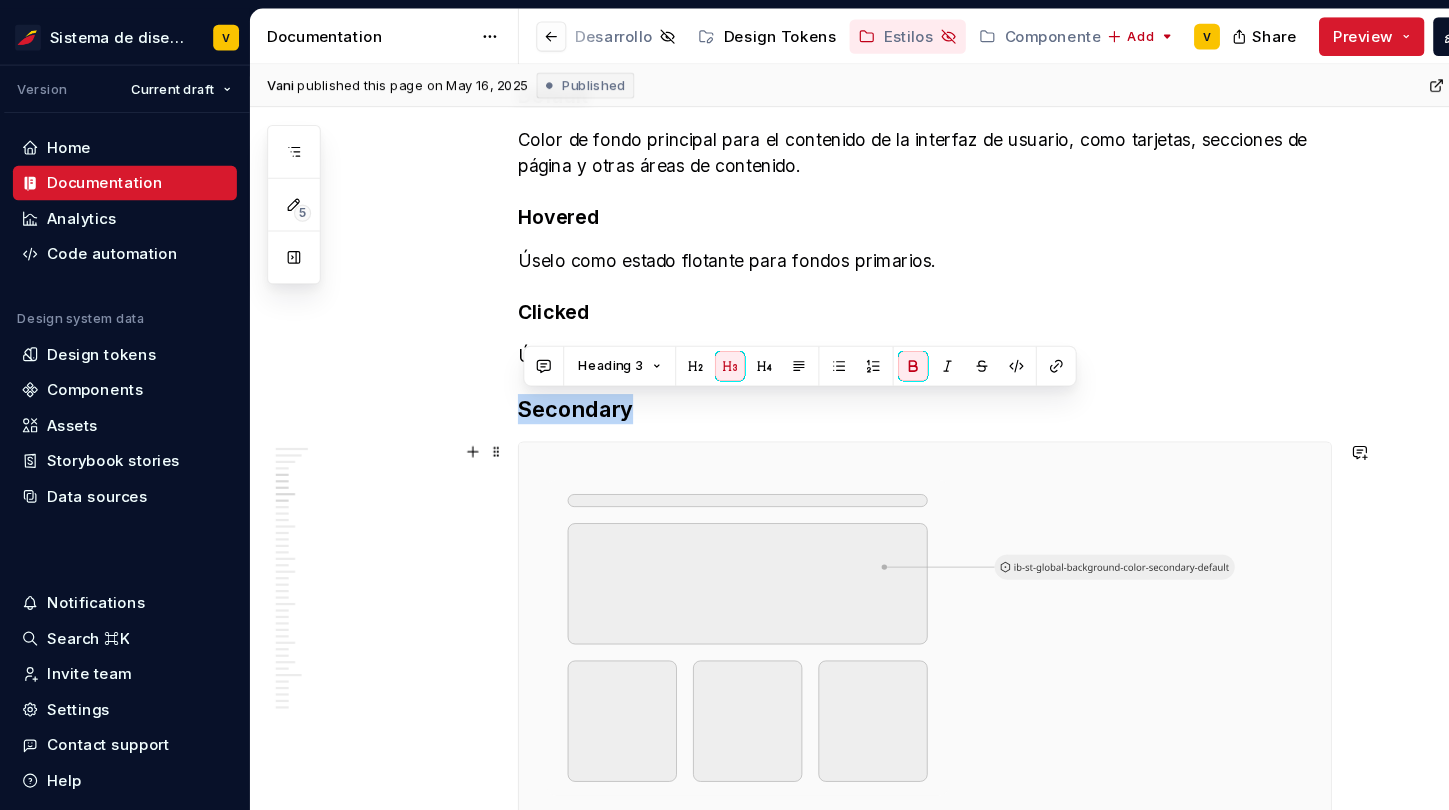 click on "Color Background Los tokens de  background  garantizan la consistencia, accesibilidad y escalabilidad en la aplicación de colores de fondo en la interfaz. Dentro de esta estructura, contamos con ocho niveles clave: Primary States Default Color de fondo principal para el contenido de la interfaz de usuario, como tarjetas, secciones de página y otras áreas de contenido. Hovered Úselo como estado flotante para fondos primarios. Clicked Úselo como estado de clic para fondos primarios. Secondary States Default Úselo como color de fondo secundario para el contenido de la interfaz de usuario. Úselo como color de fondo principal para el contenido de la interfaz de usuario, como tarjetas, secciones de página y otras áreas de contenido. El color de fondo secundario también se usa para los fondos de la interfaz de usuario (navegación, encabezado, etc.). Hovered Úselo como estado flotante para fondos secundarios Clicked Úselo como estado de clic para fondos secundarios Brand States Default Hovered Clicked" at bounding box center (835, 6387) 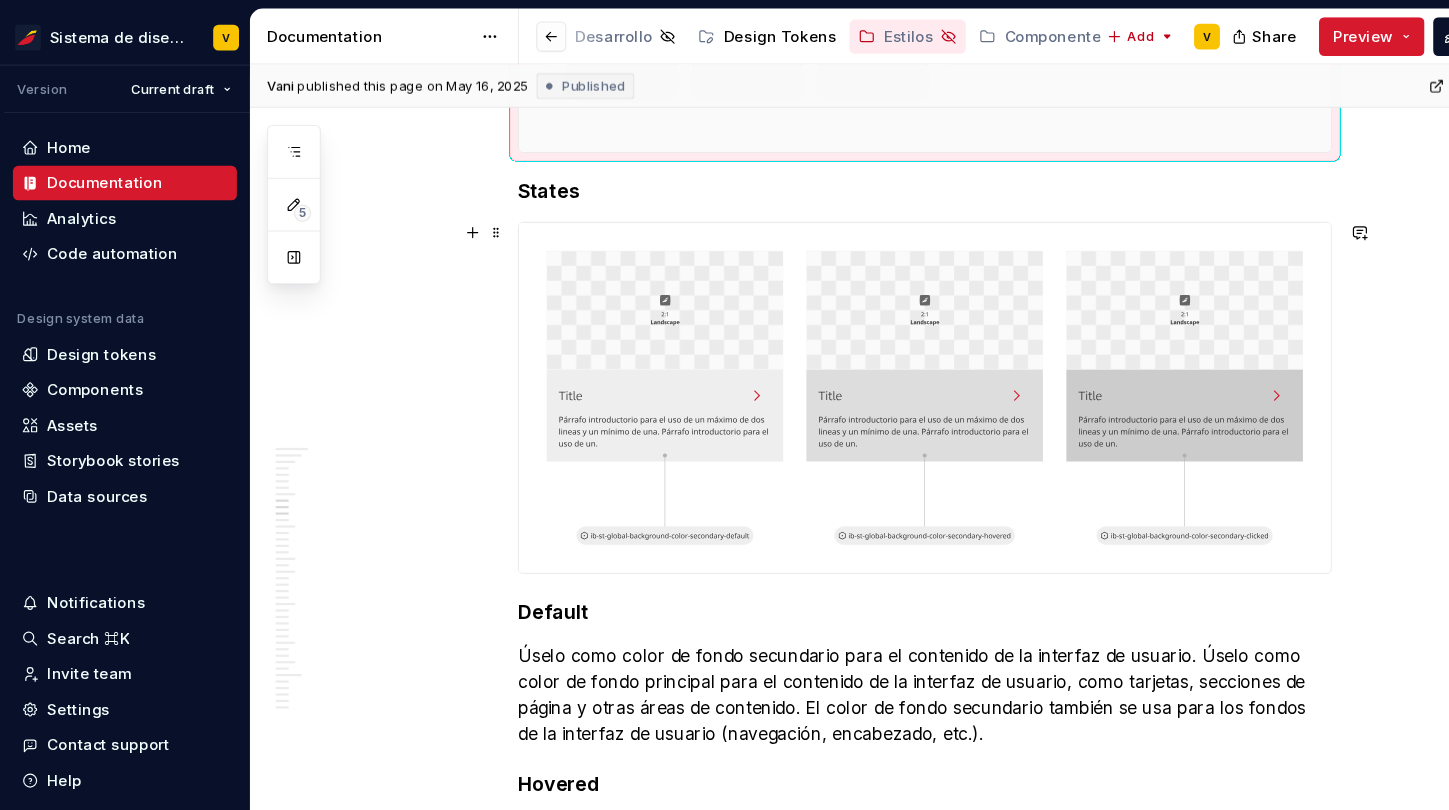 scroll, scrollTop: 2045, scrollLeft: 0, axis: vertical 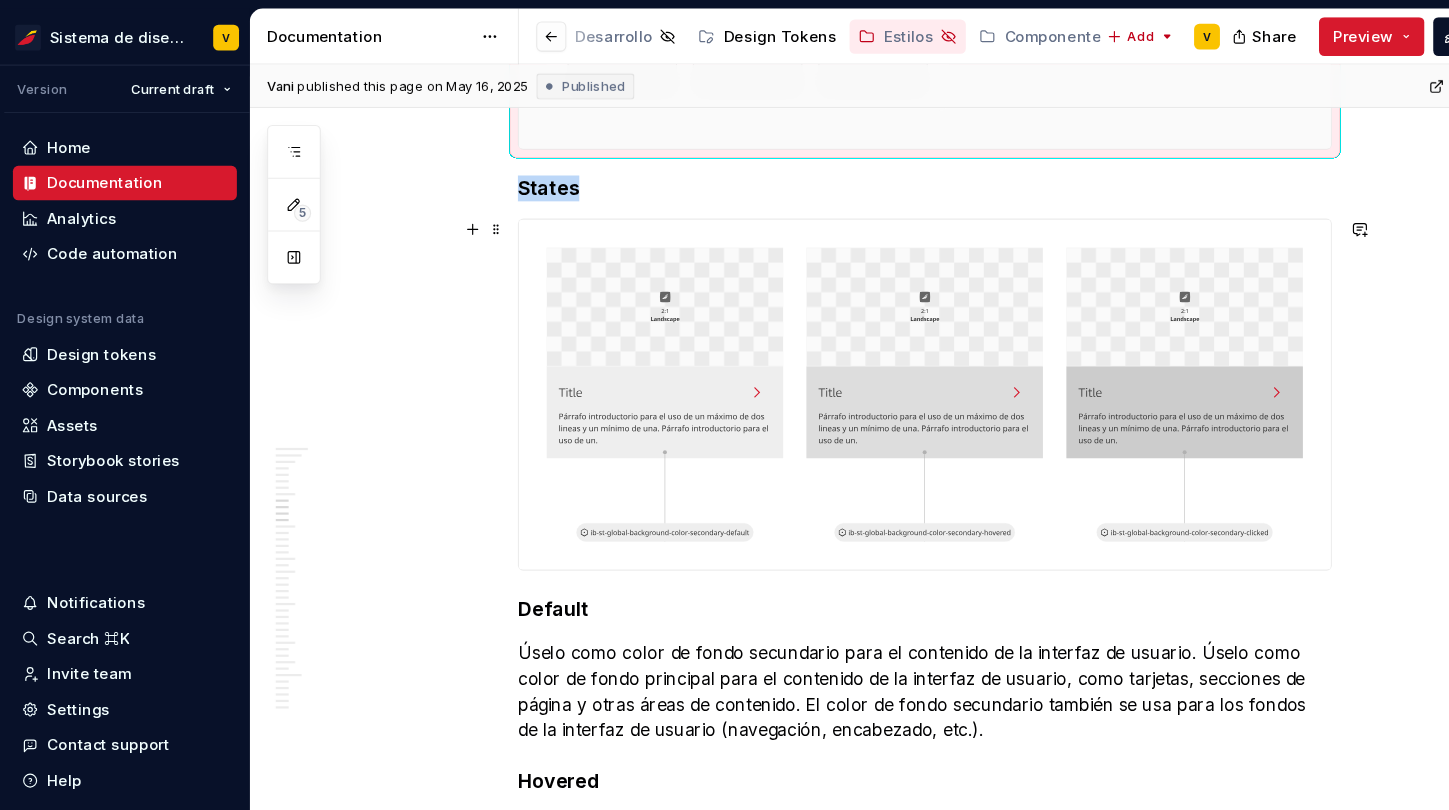 click at bounding box center (859, 366) 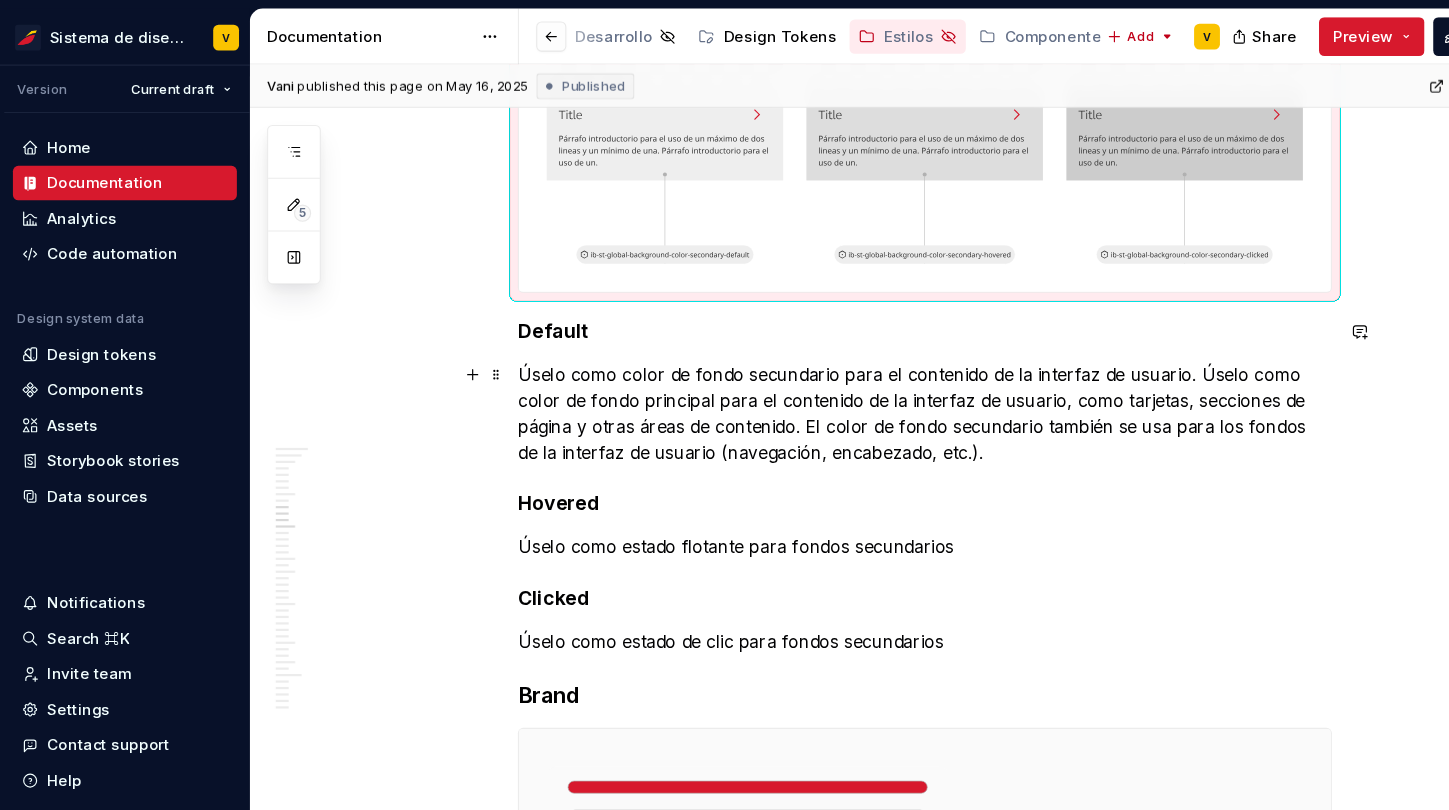 scroll, scrollTop: 2304, scrollLeft: 0, axis: vertical 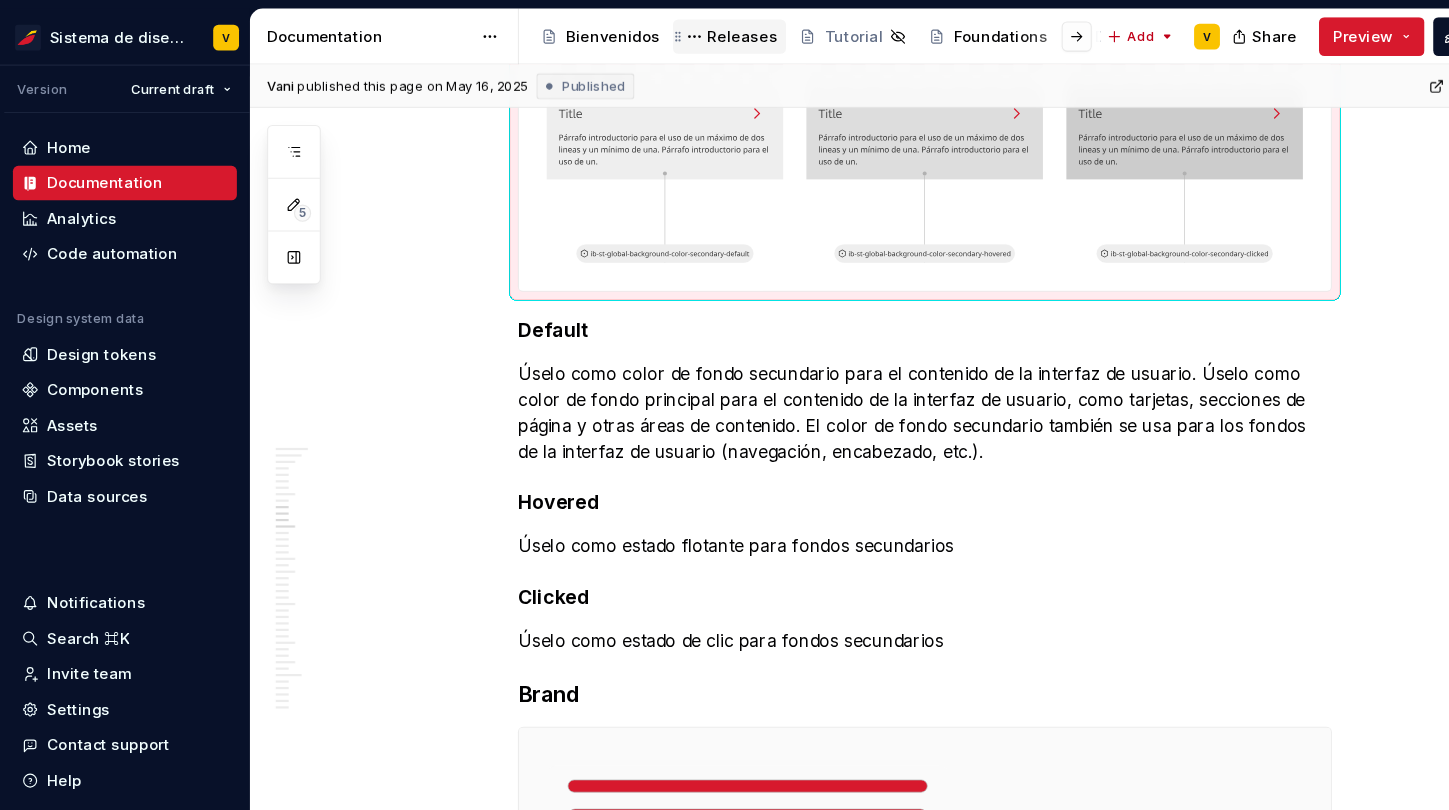 click on "Releases" at bounding box center [689, 34] 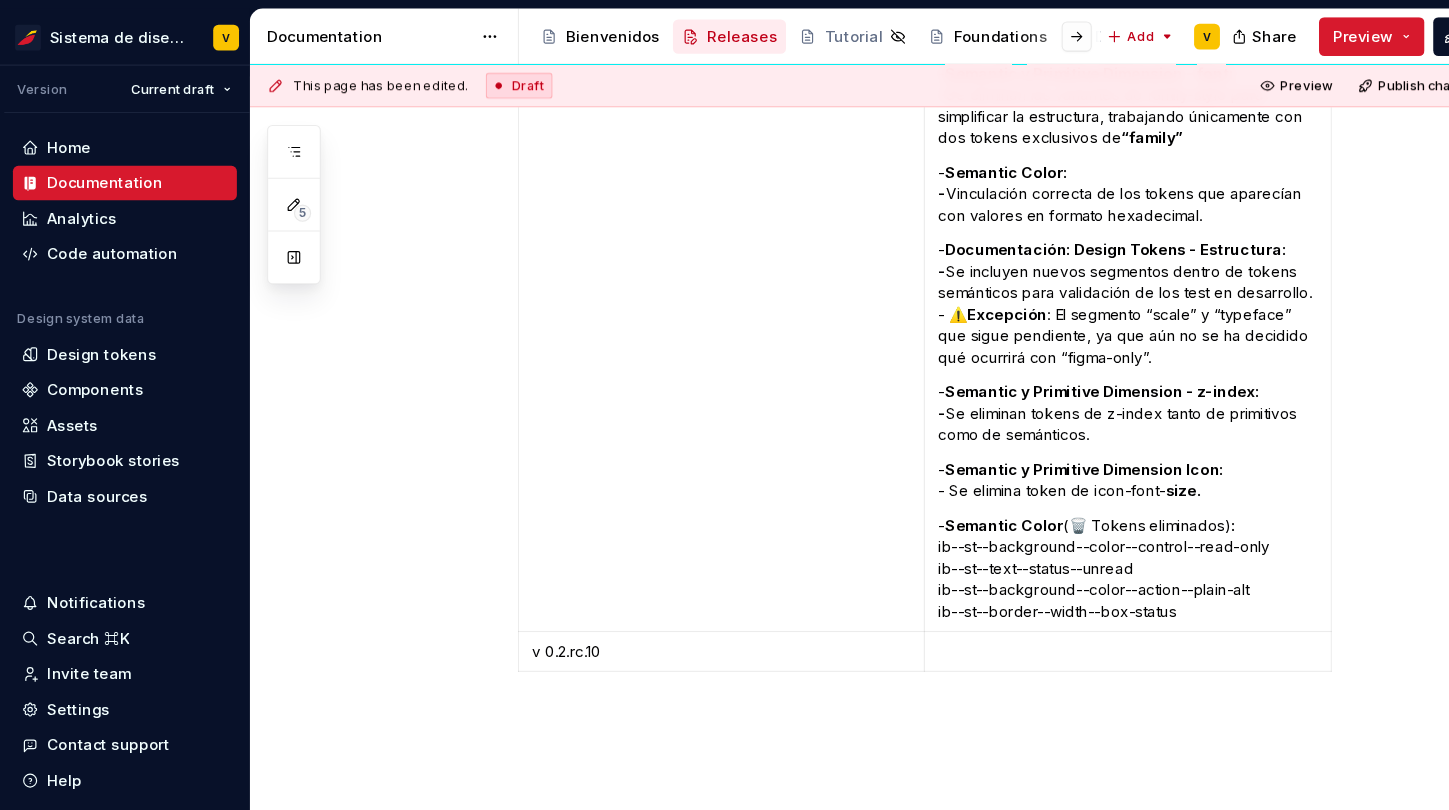 scroll, scrollTop: 2851, scrollLeft: 0, axis: vertical 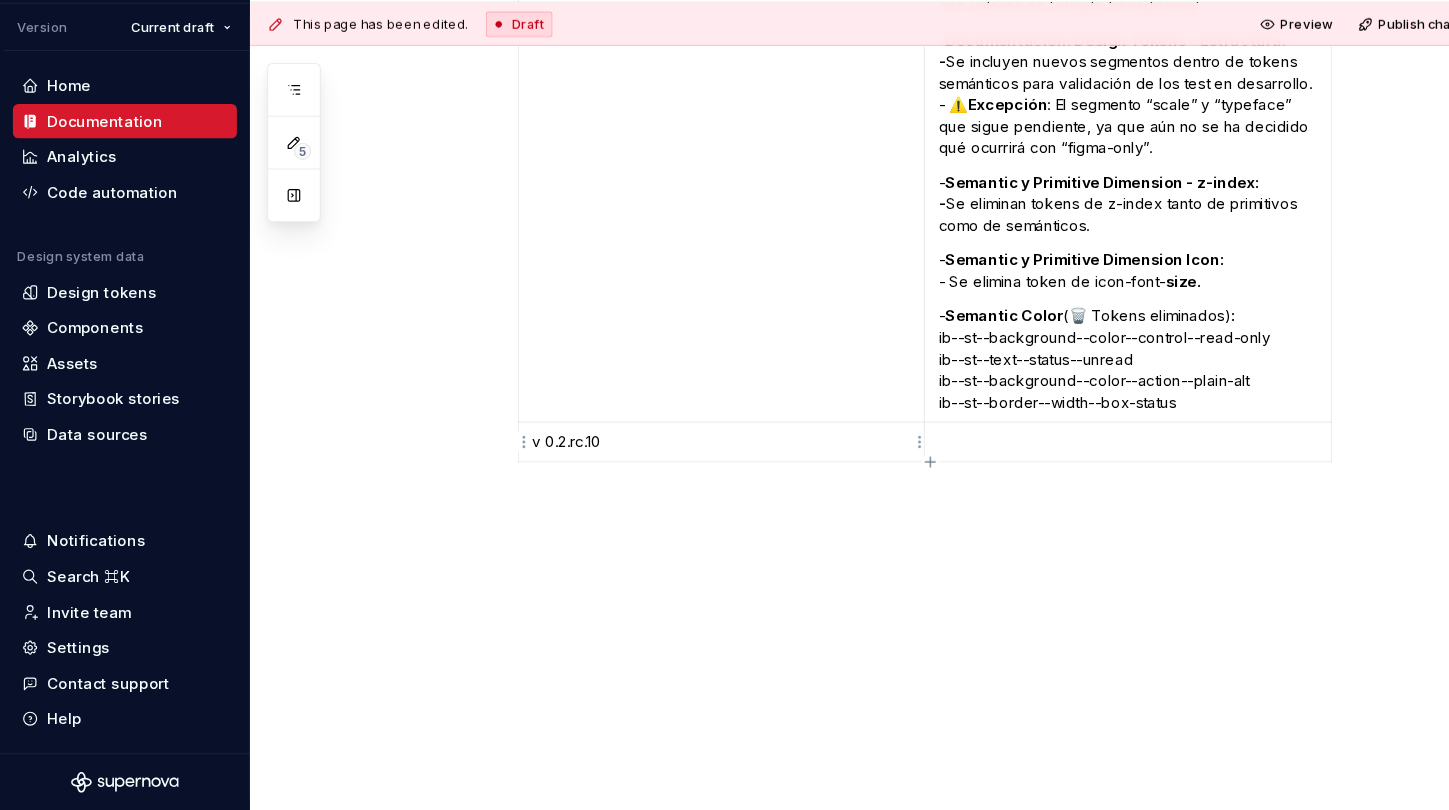 click on "v 0.2.rc.10" at bounding box center (670, 468) 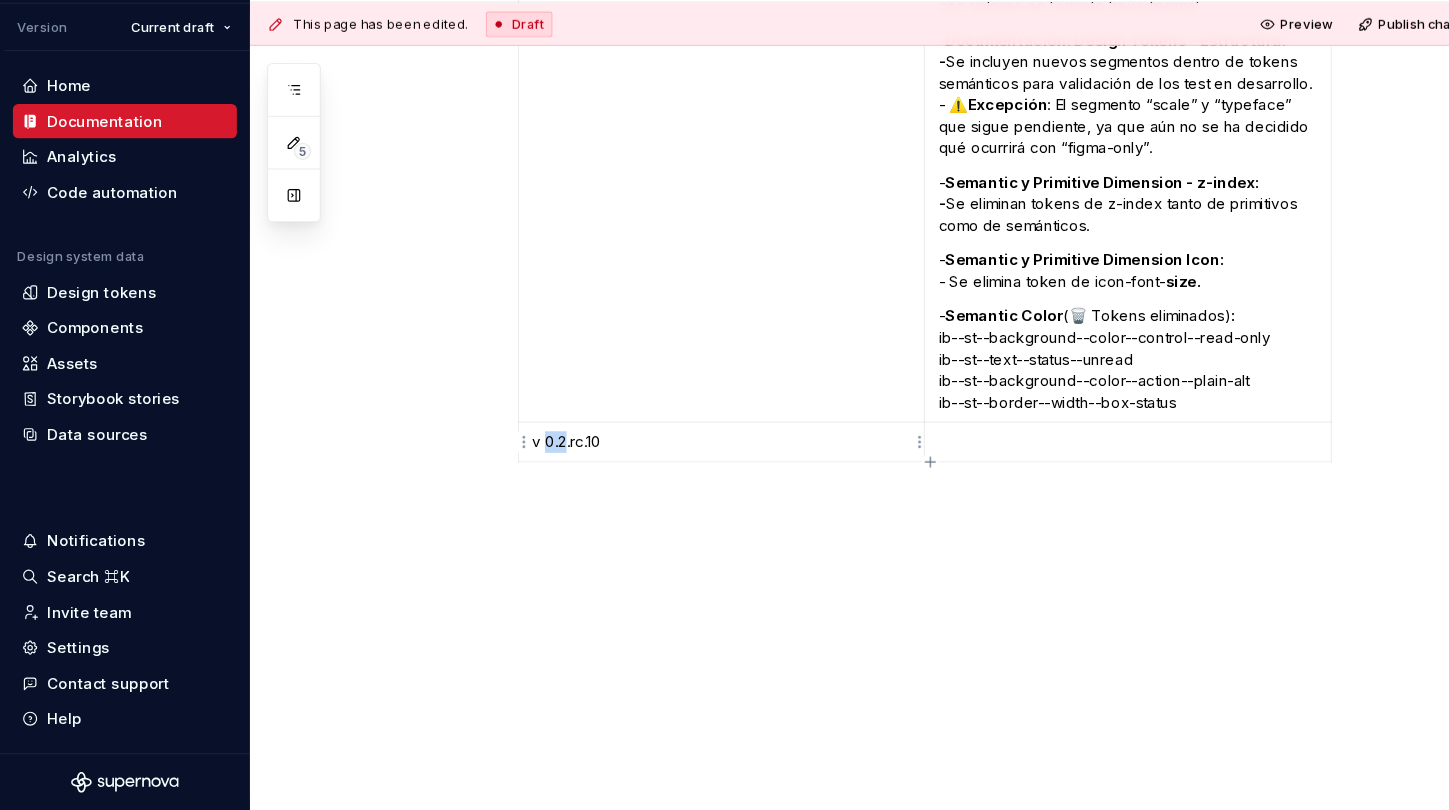 click on "v 0.2.rc.10" at bounding box center [670, 468] 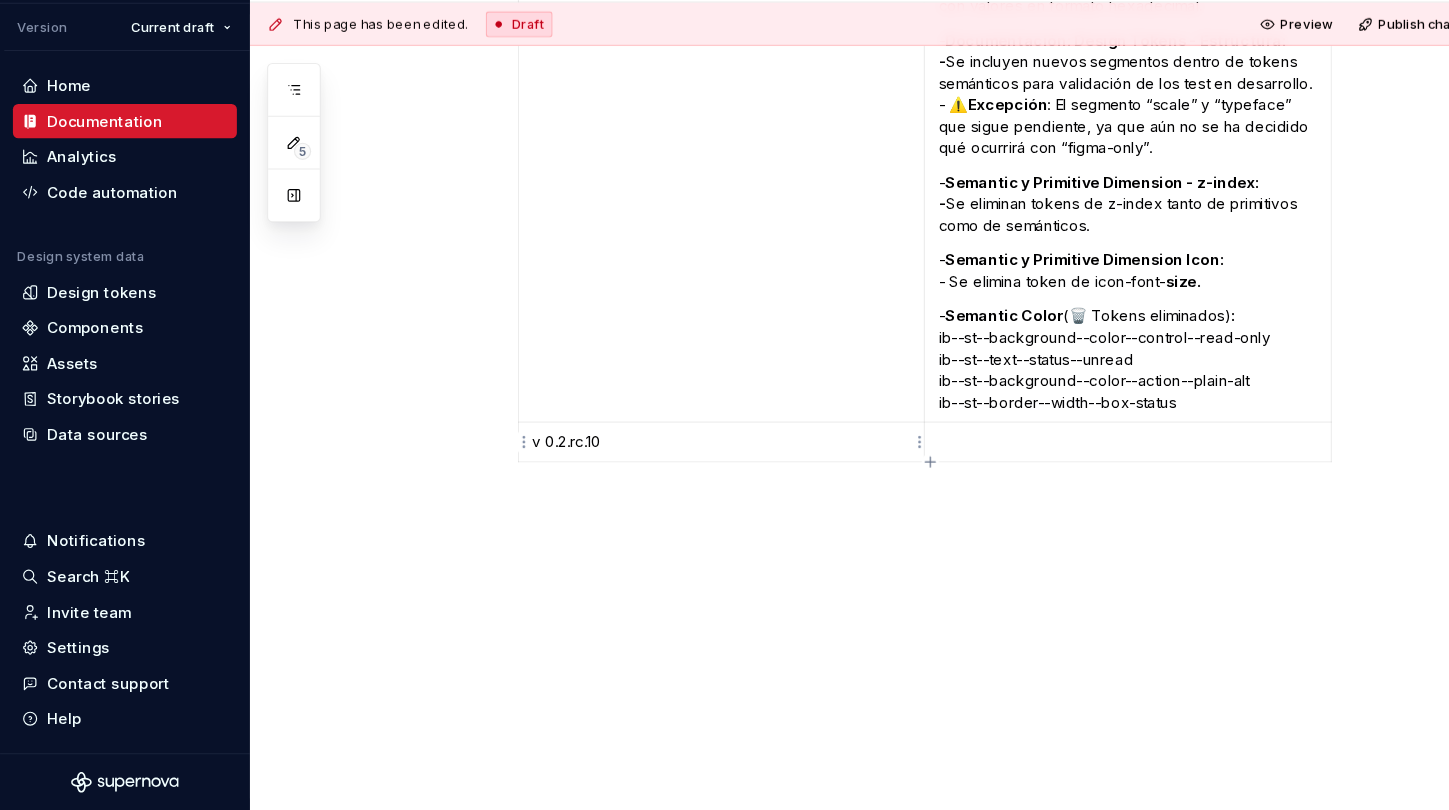 click on "v 0.2.rc.10" at bounding box center [670, 468] 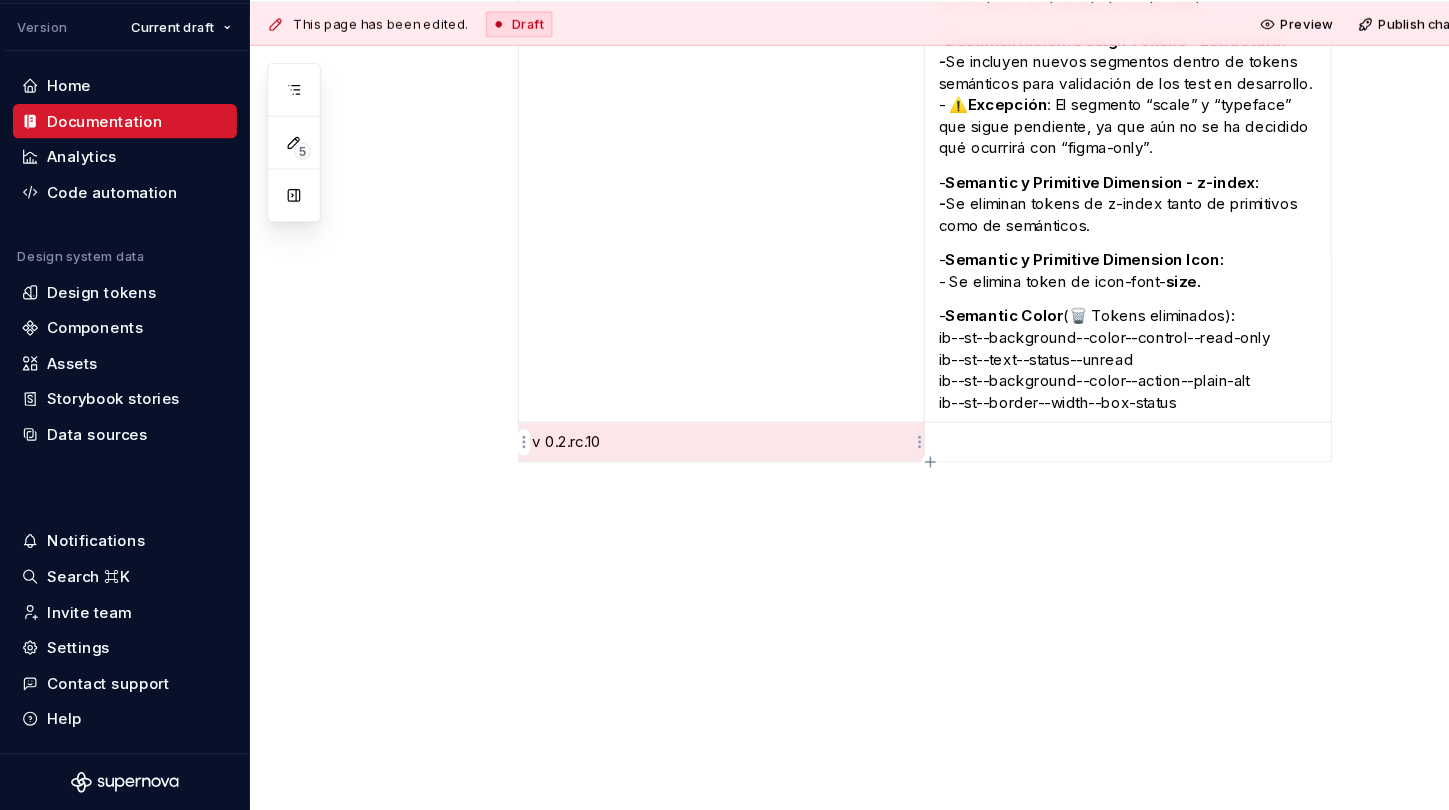 click on "v 0.2.rc.10" at bounding box center (670, 468) 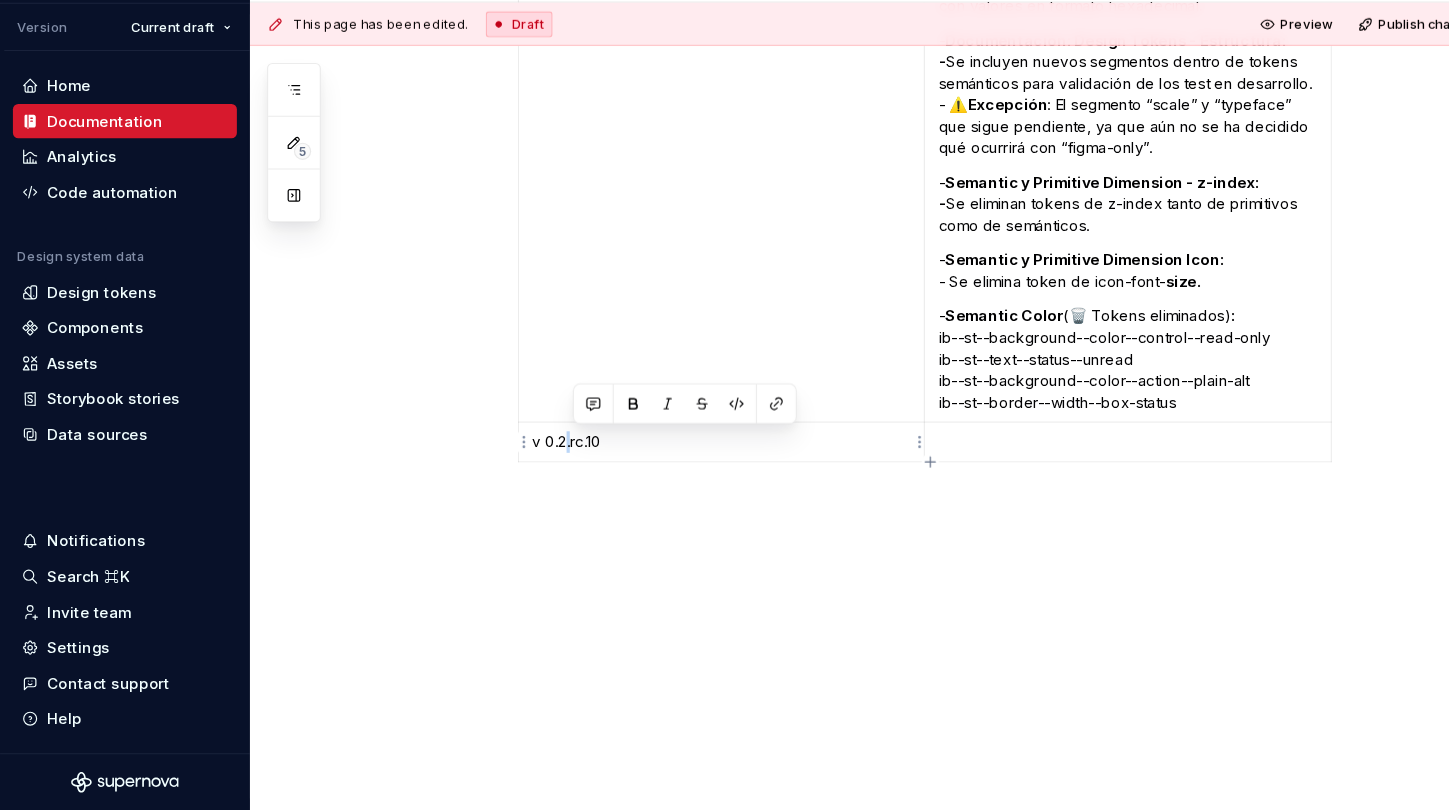 click on "v 0.2.rc.10" at bounding box center (670, 468) 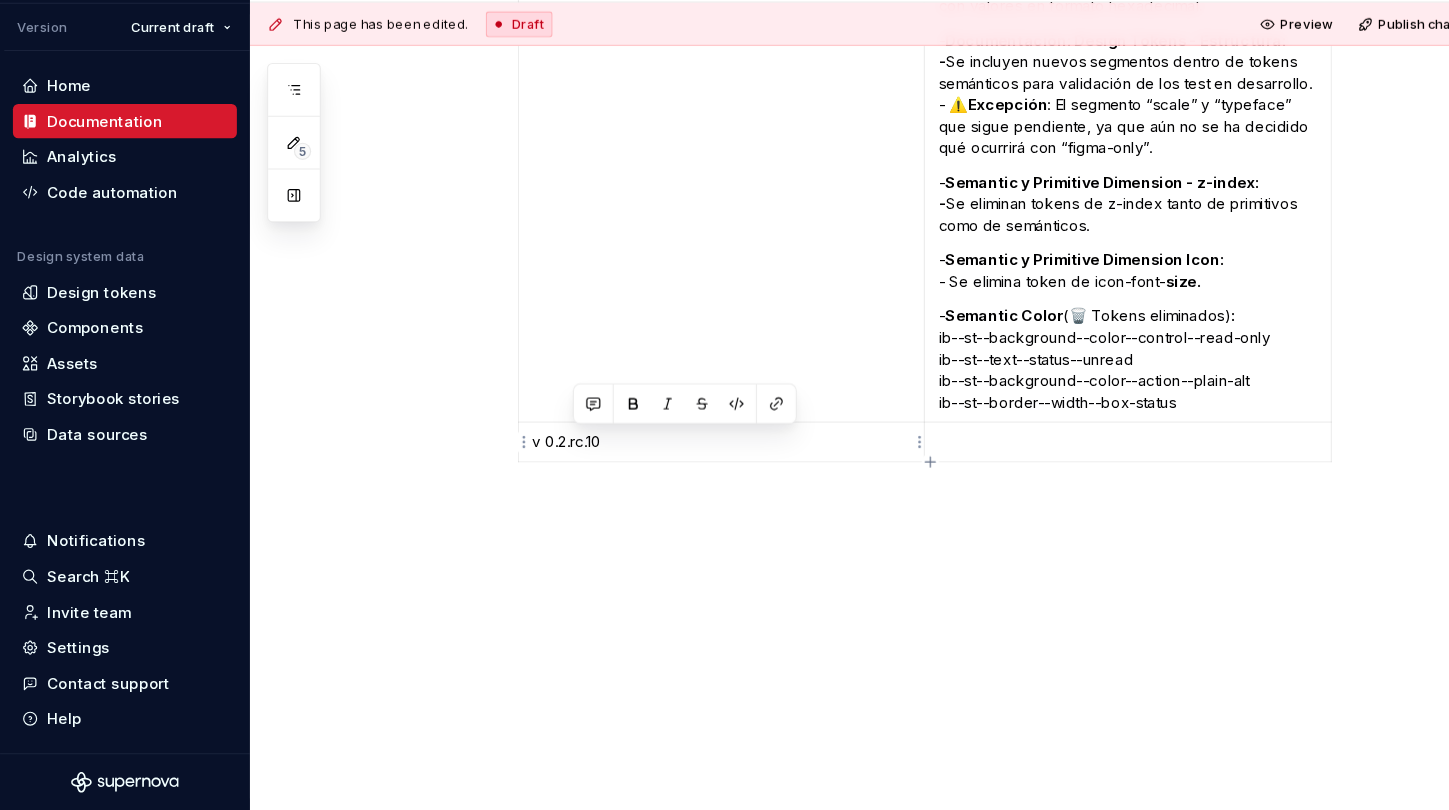 click on "v 0.2.rc.10" at bounding box center [670, 468] 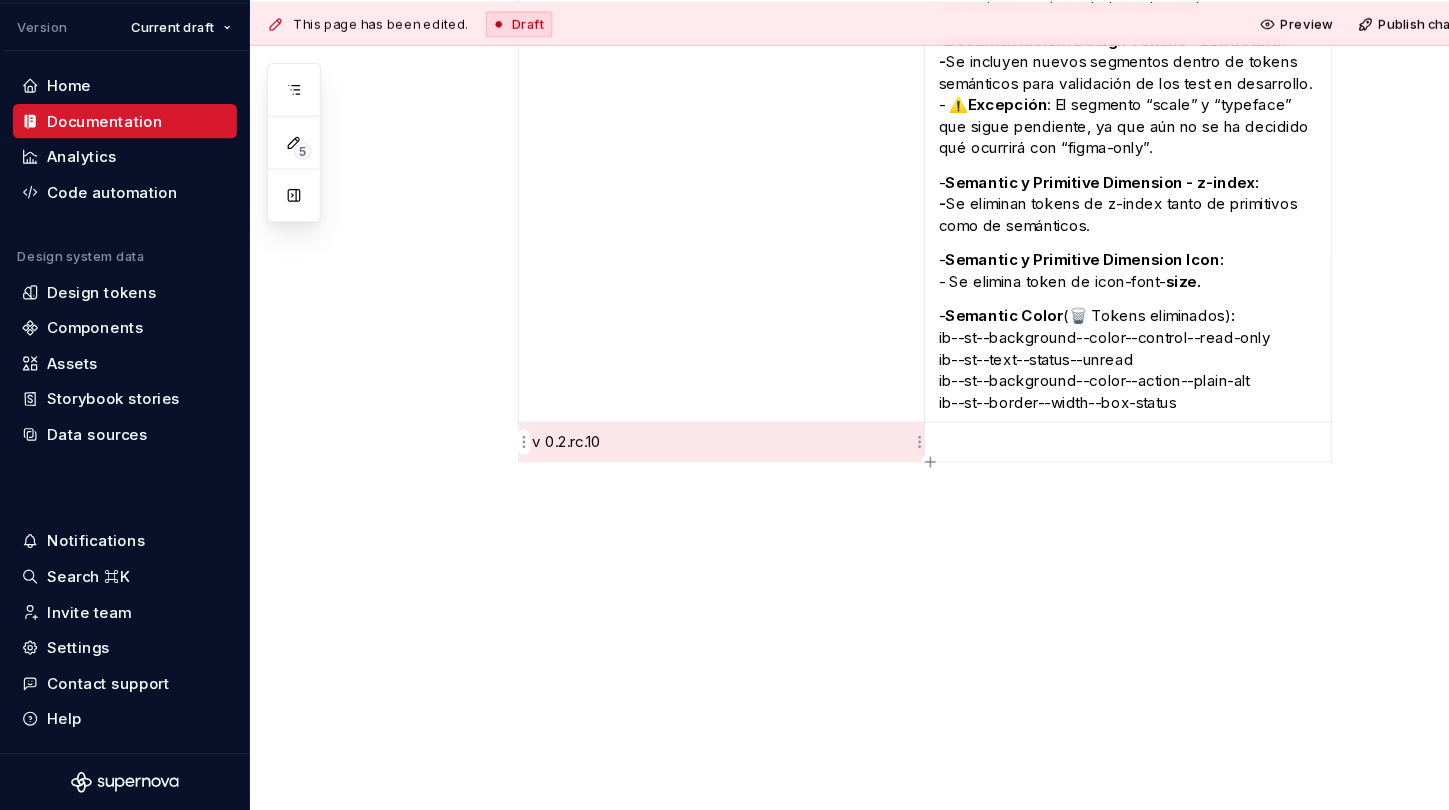 click on "v 0.2.rc.10" at bounding box center [670, 468] 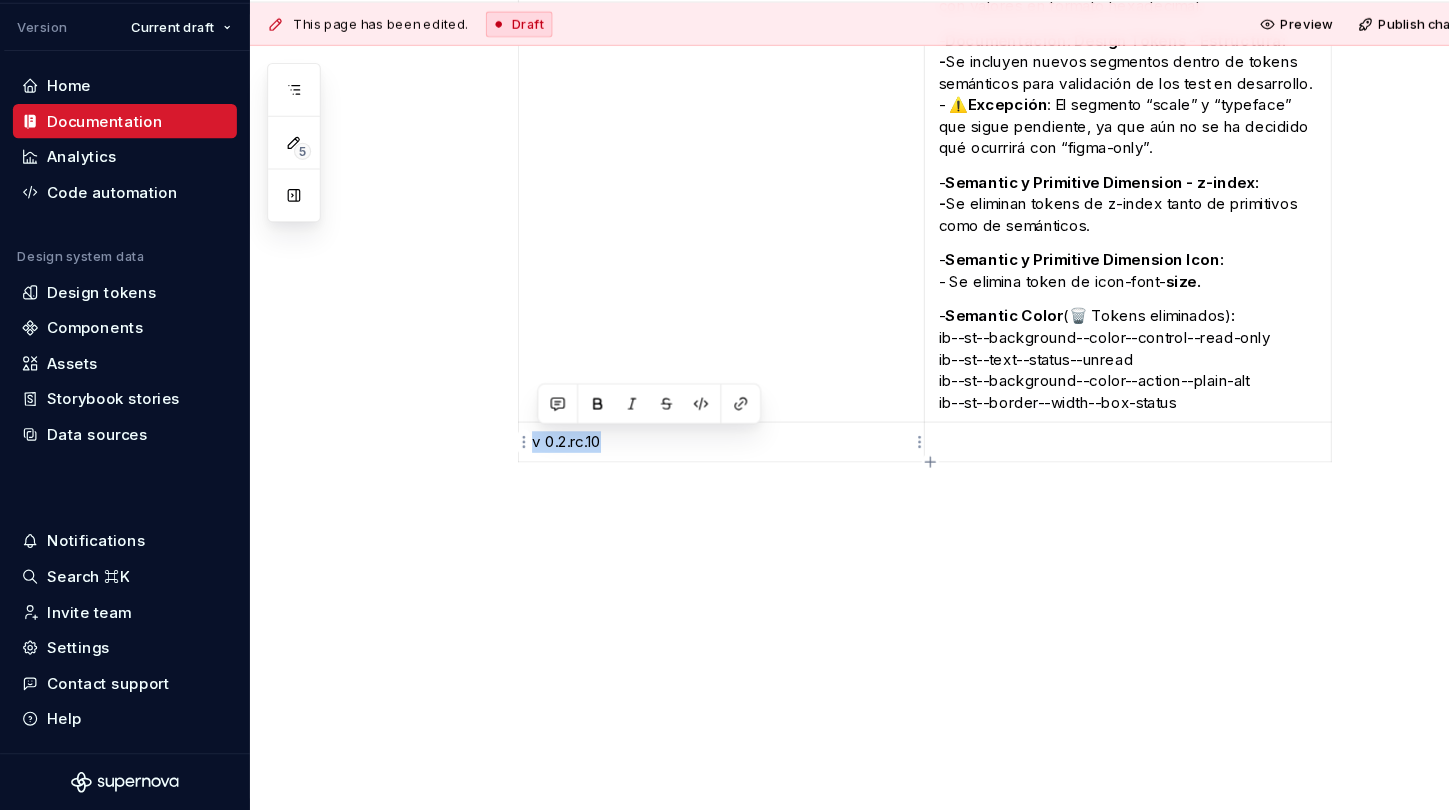 drag, startPoint x: 501, startPoint y: 469, endPoint x: 567, endPoint y: 471, distance: 66.0303 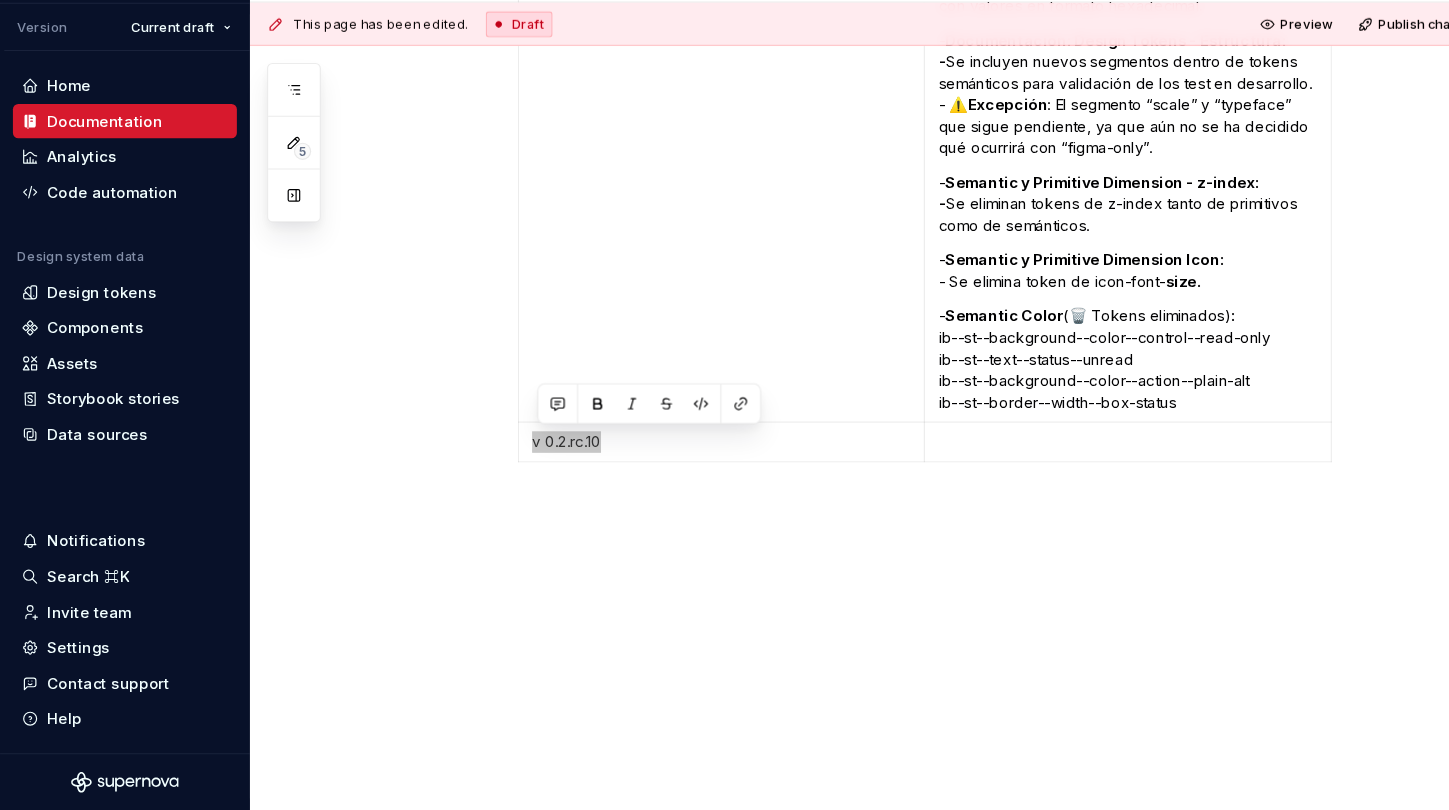 type on "*" 